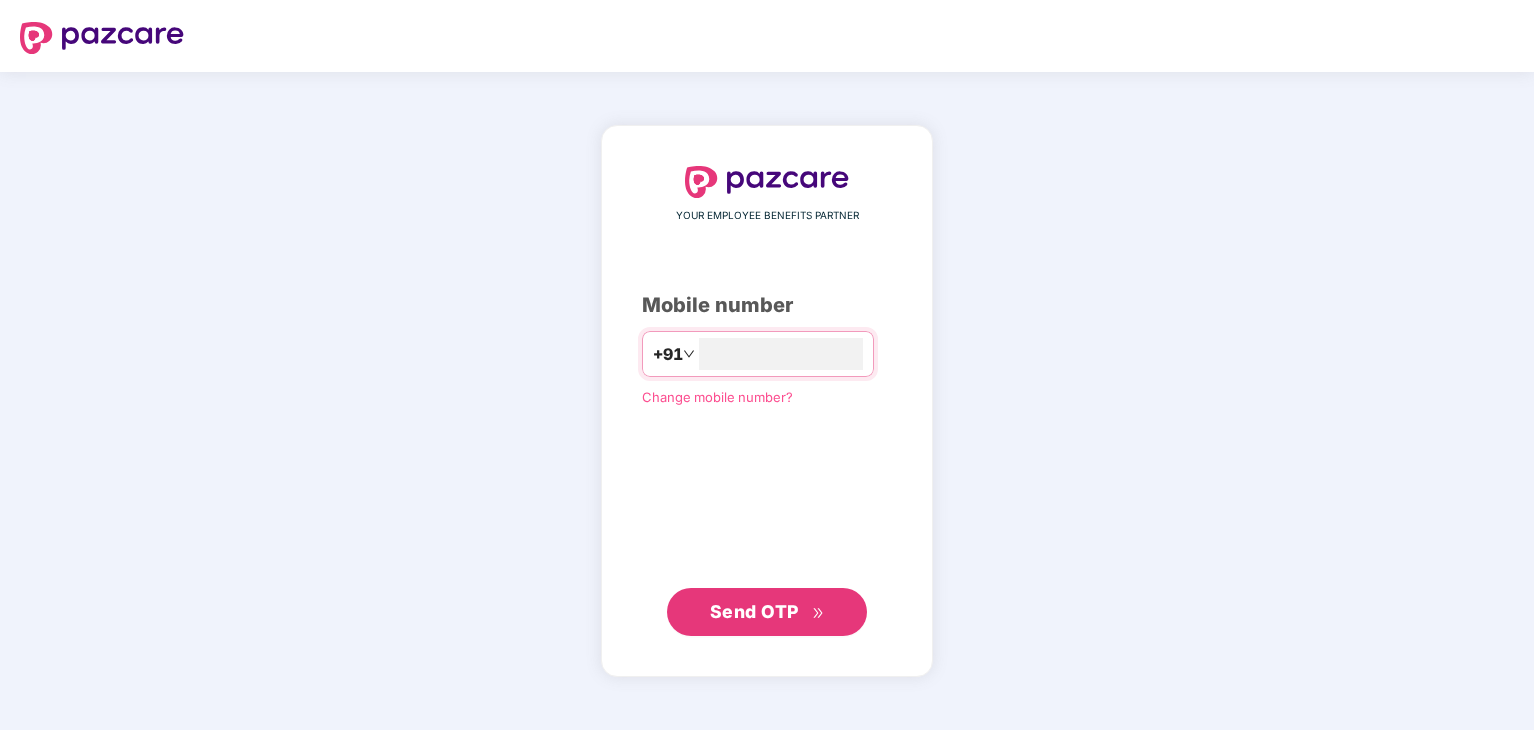 scroll, scrollTop: 0, scrollLeft: 0, axis: both 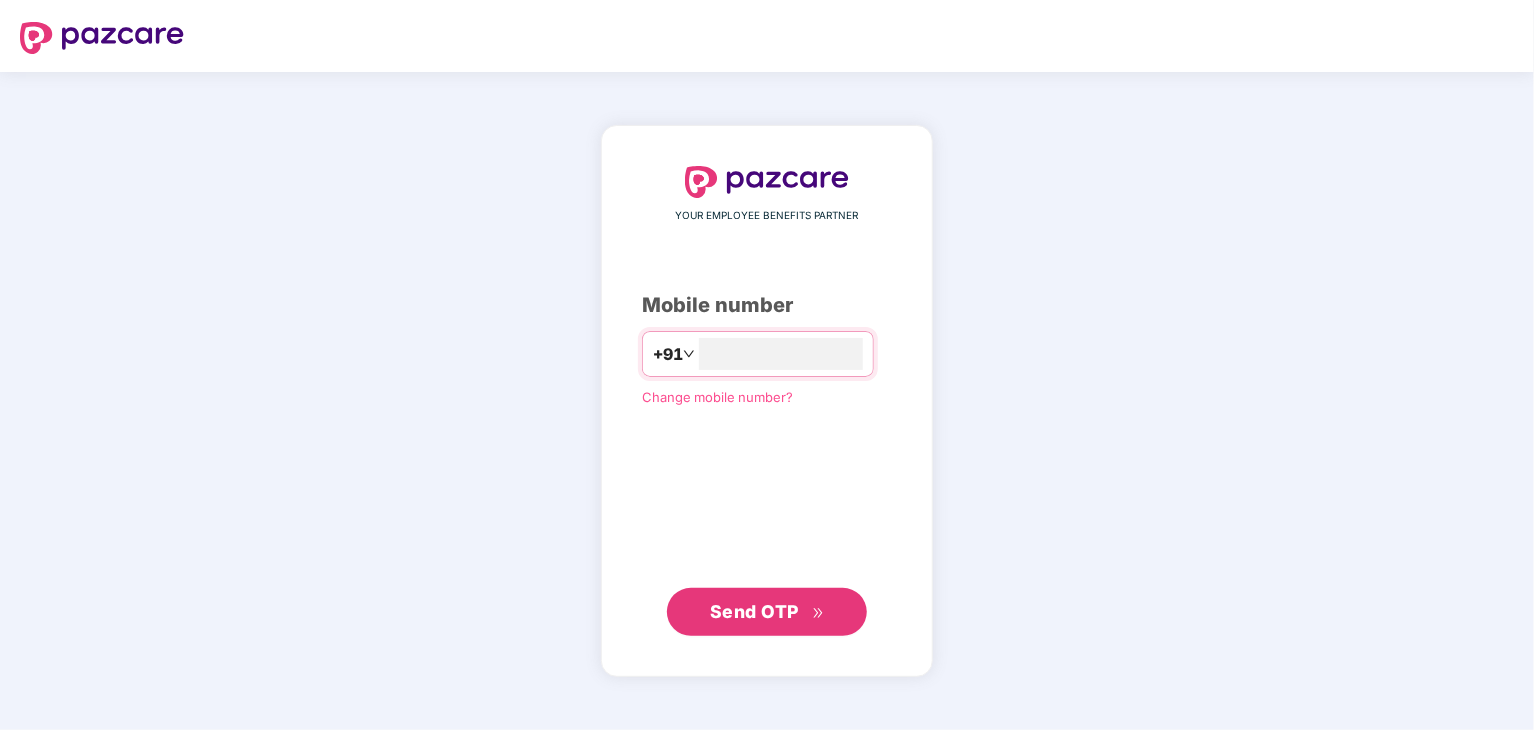 type on "**********" 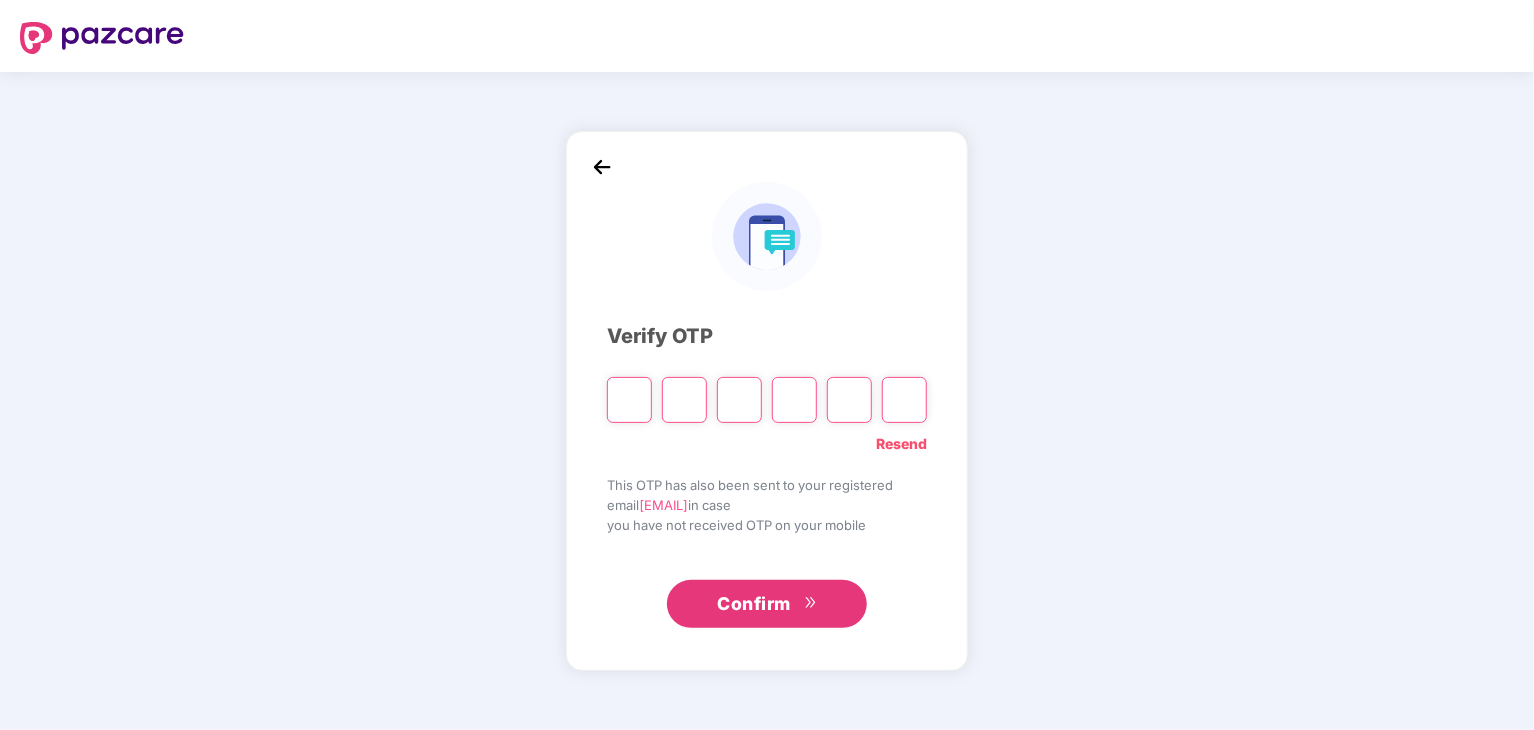 click on "Resend" at bounding box center [767, 439] 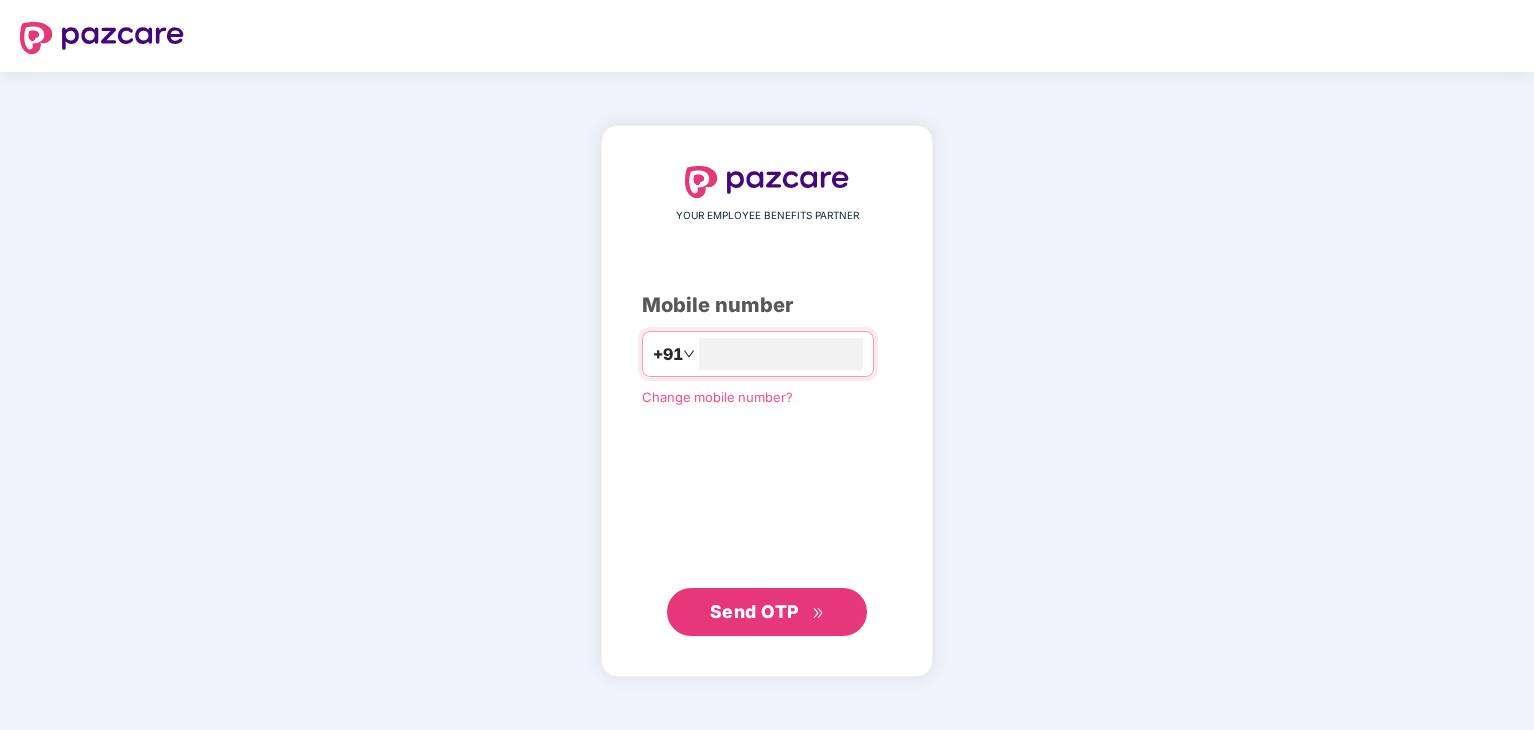scroll, scrollTop: 0, scrollLeft: 0, axis: both 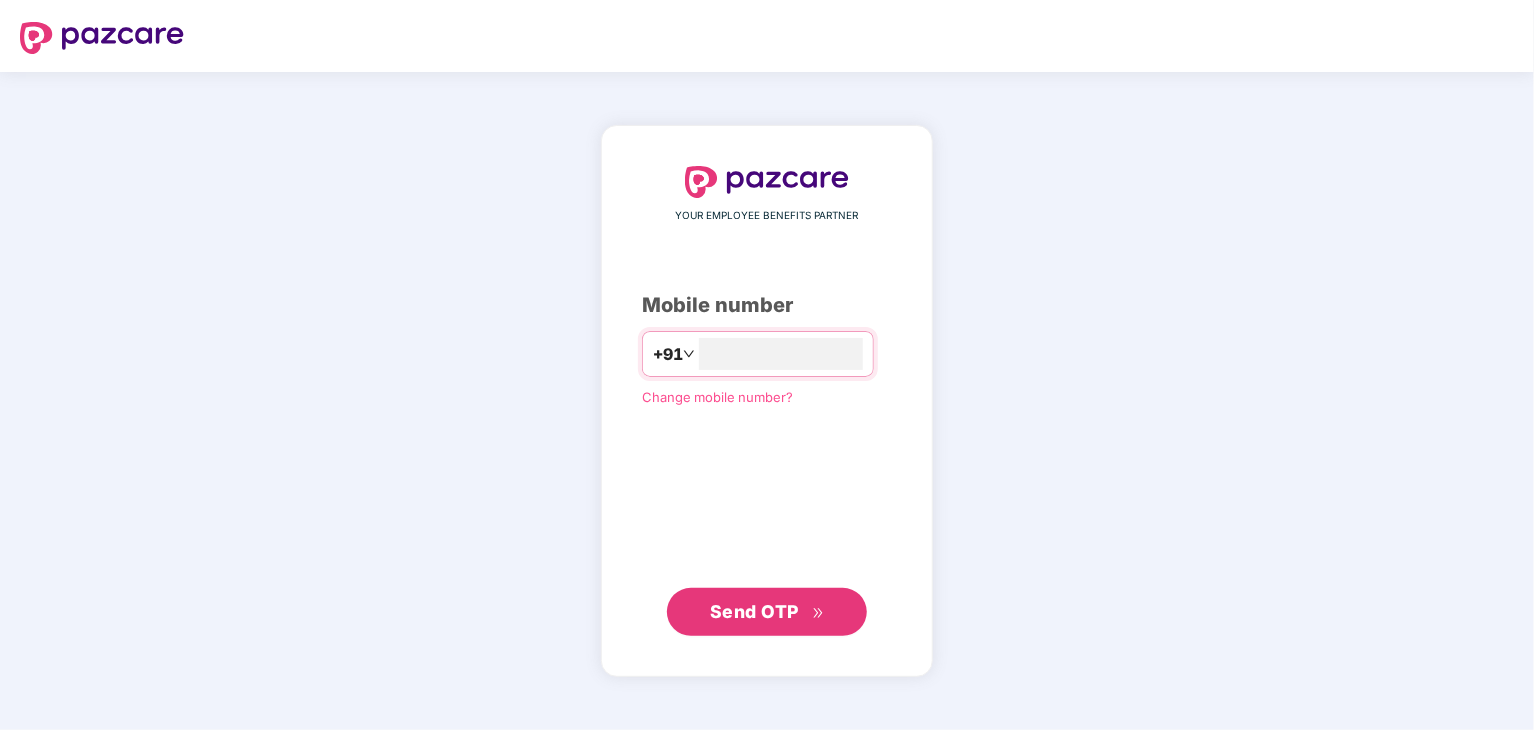 type on "**********" 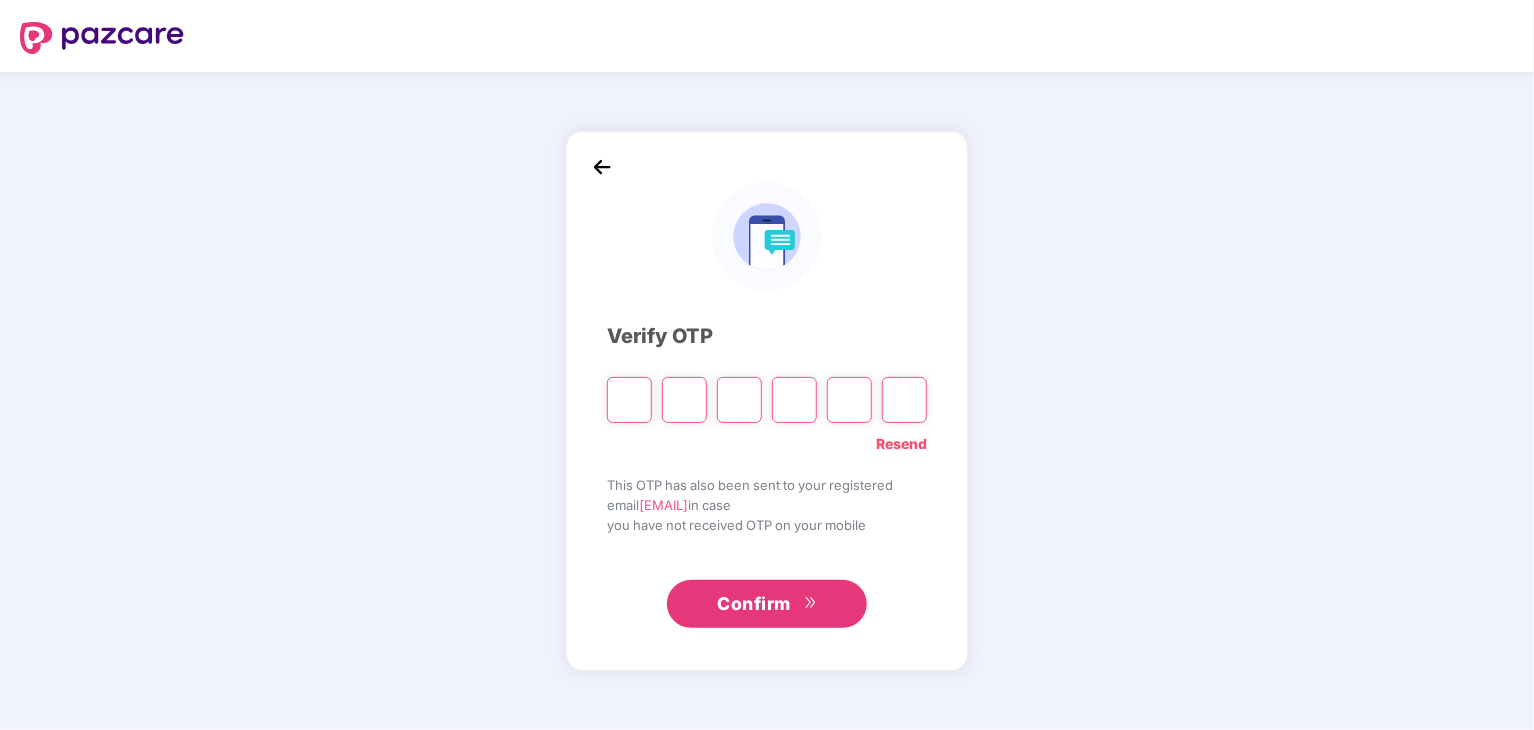 type on "*" 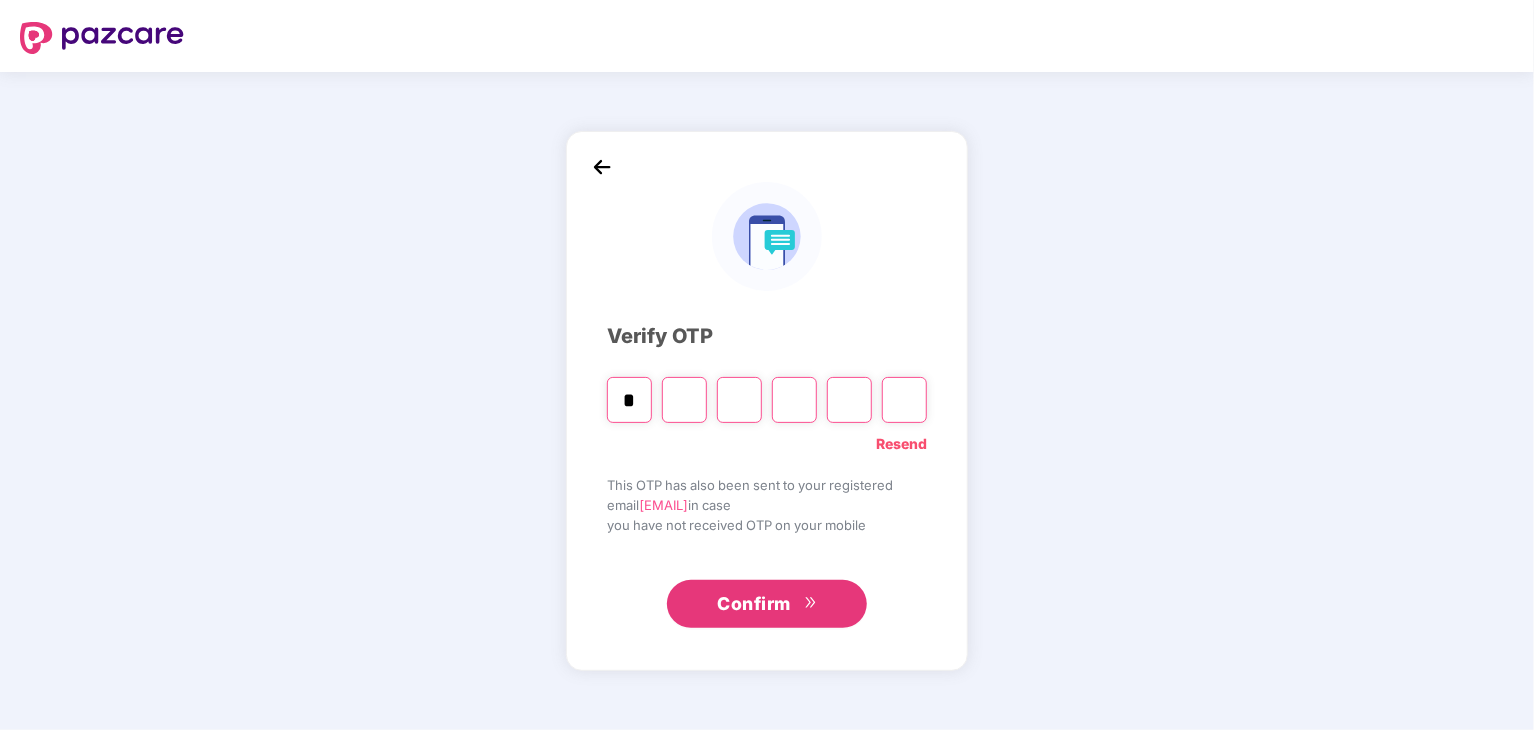 type on "*" 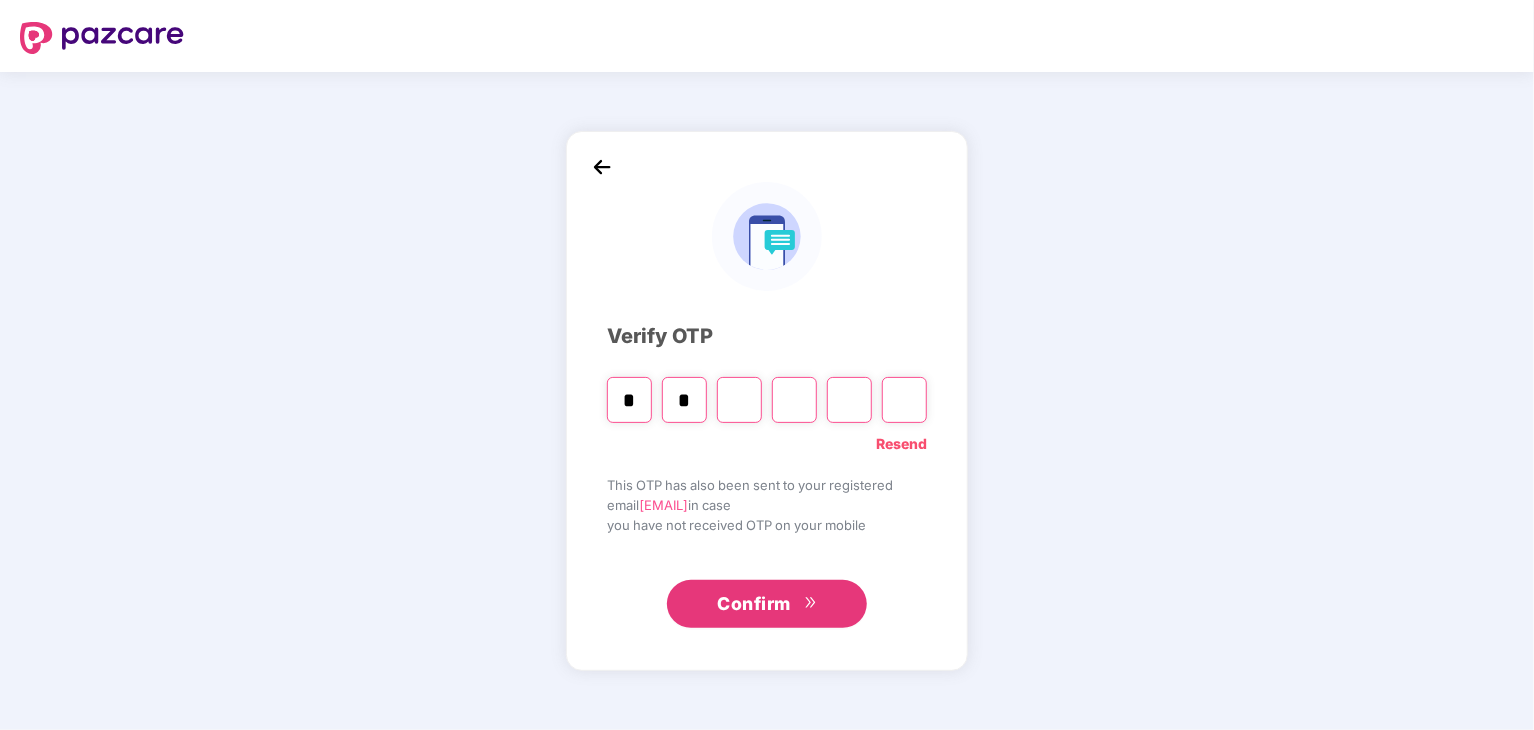 type on "*" 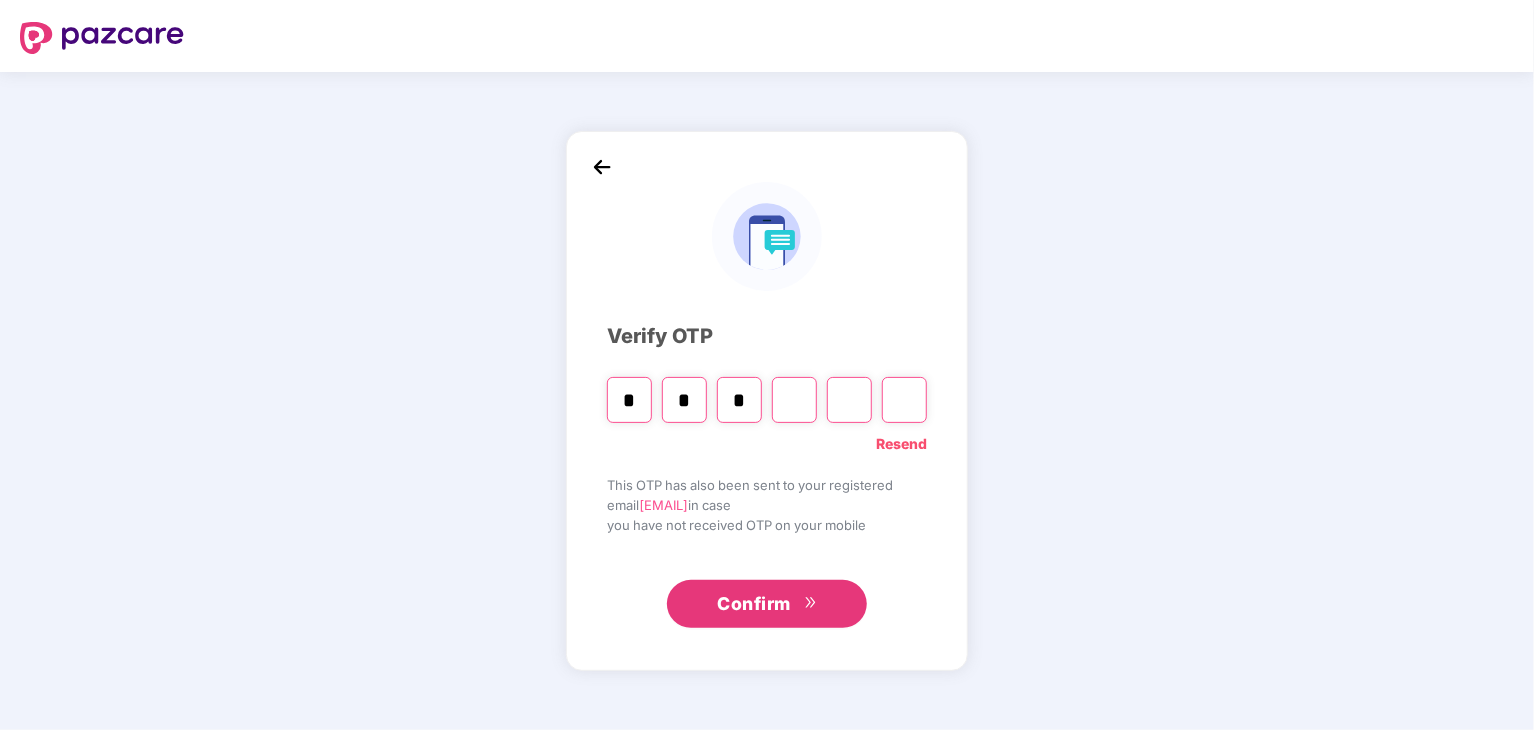 type on "*" 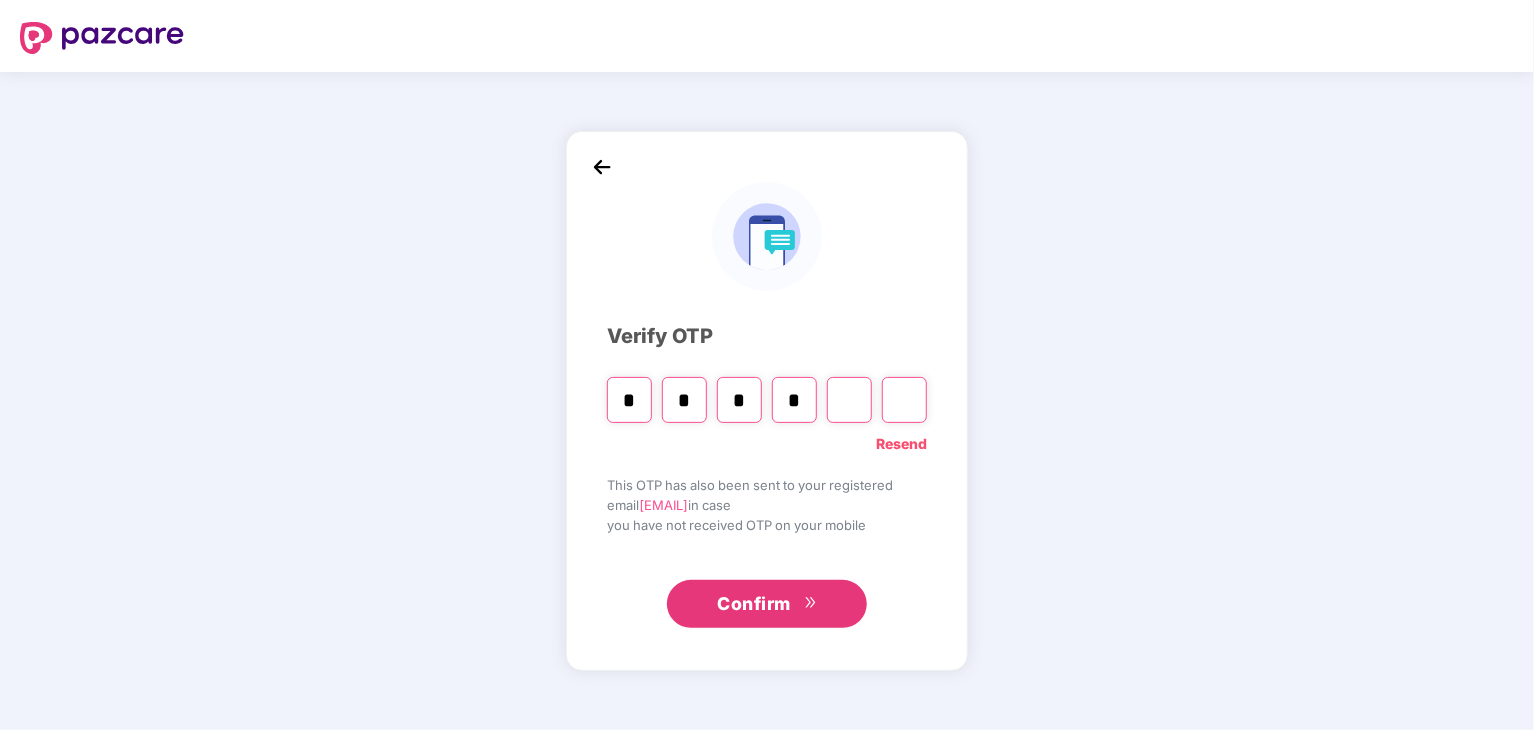type on "*" 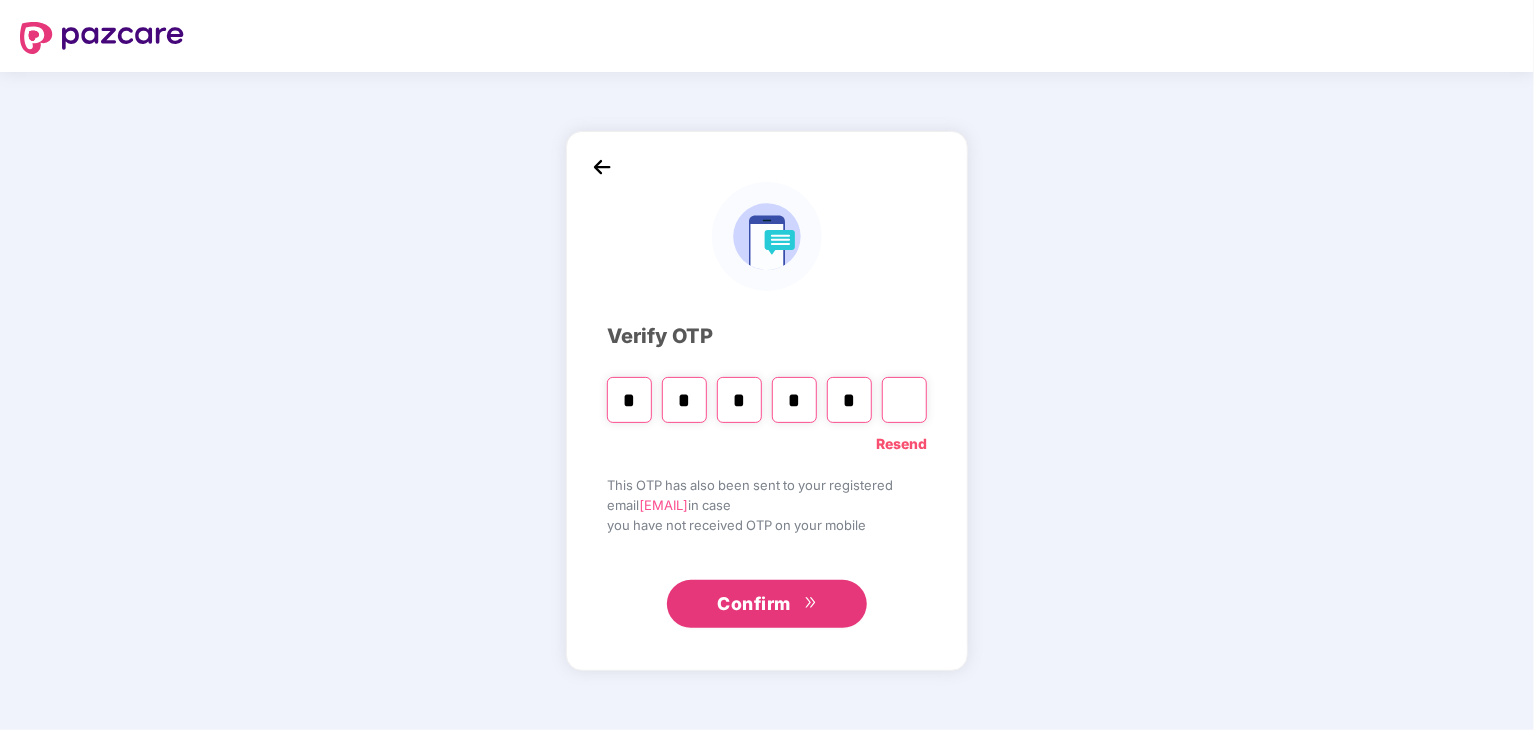 type on "*" 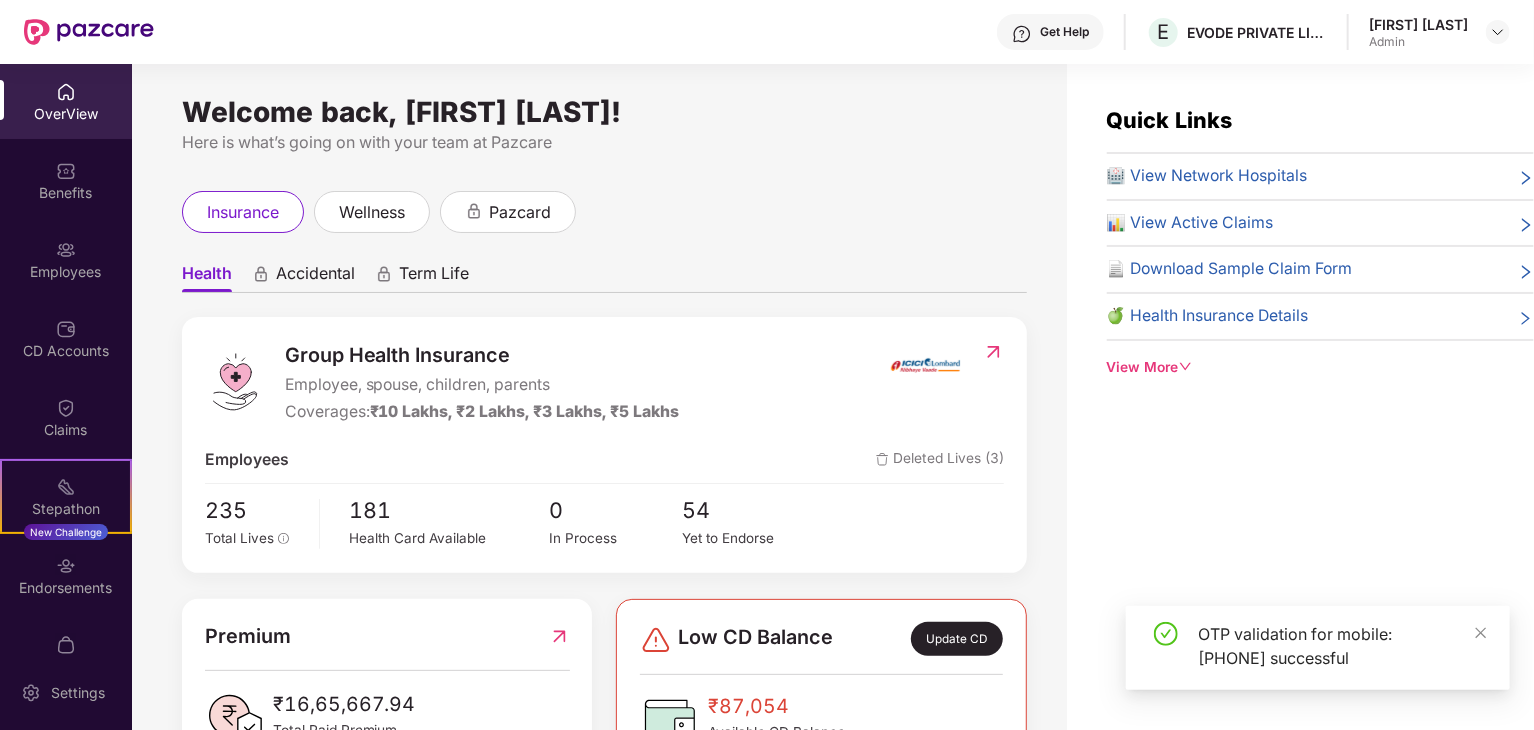 click on "Employees" at bounding box center [66, 259] 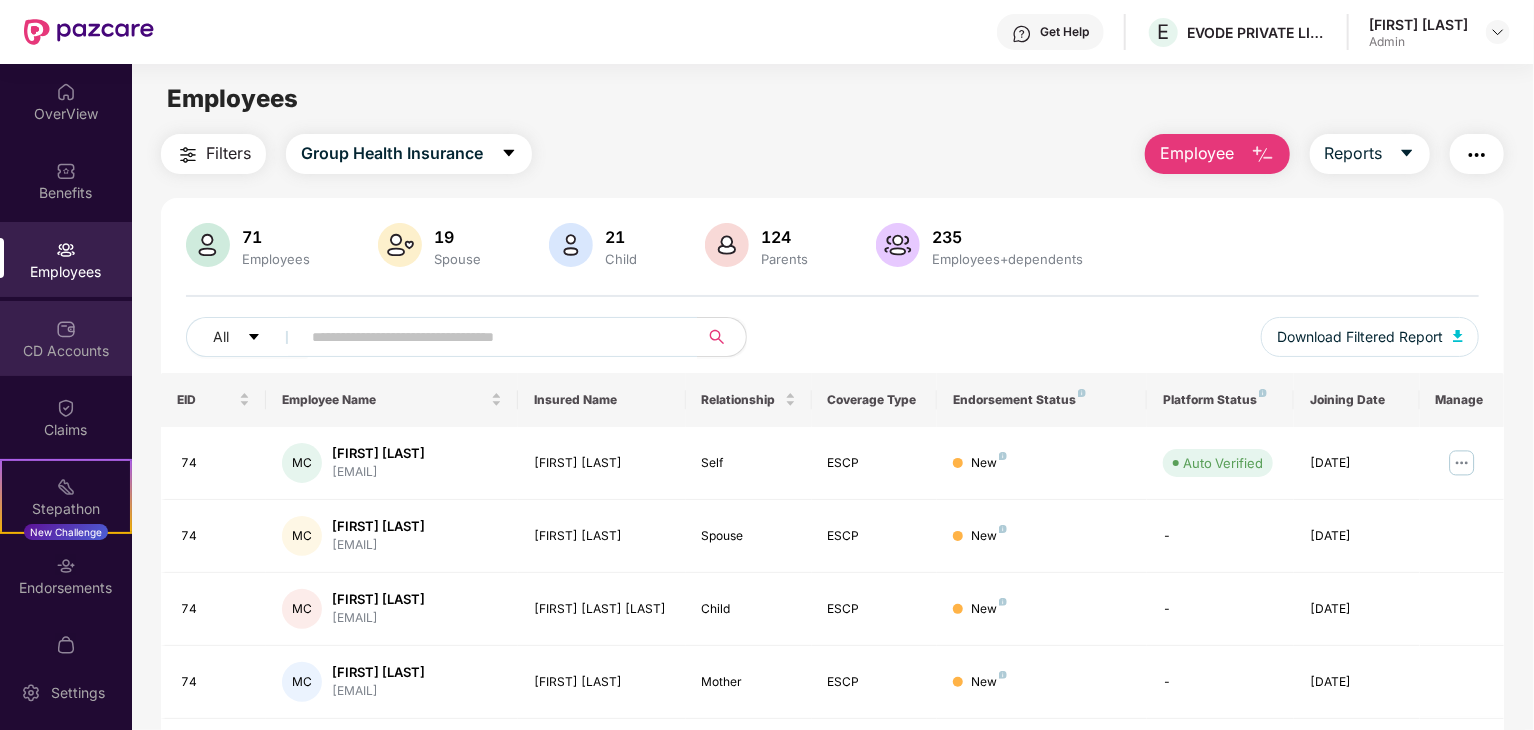 click on "CD Accounts" at bounding box center (66, 351) 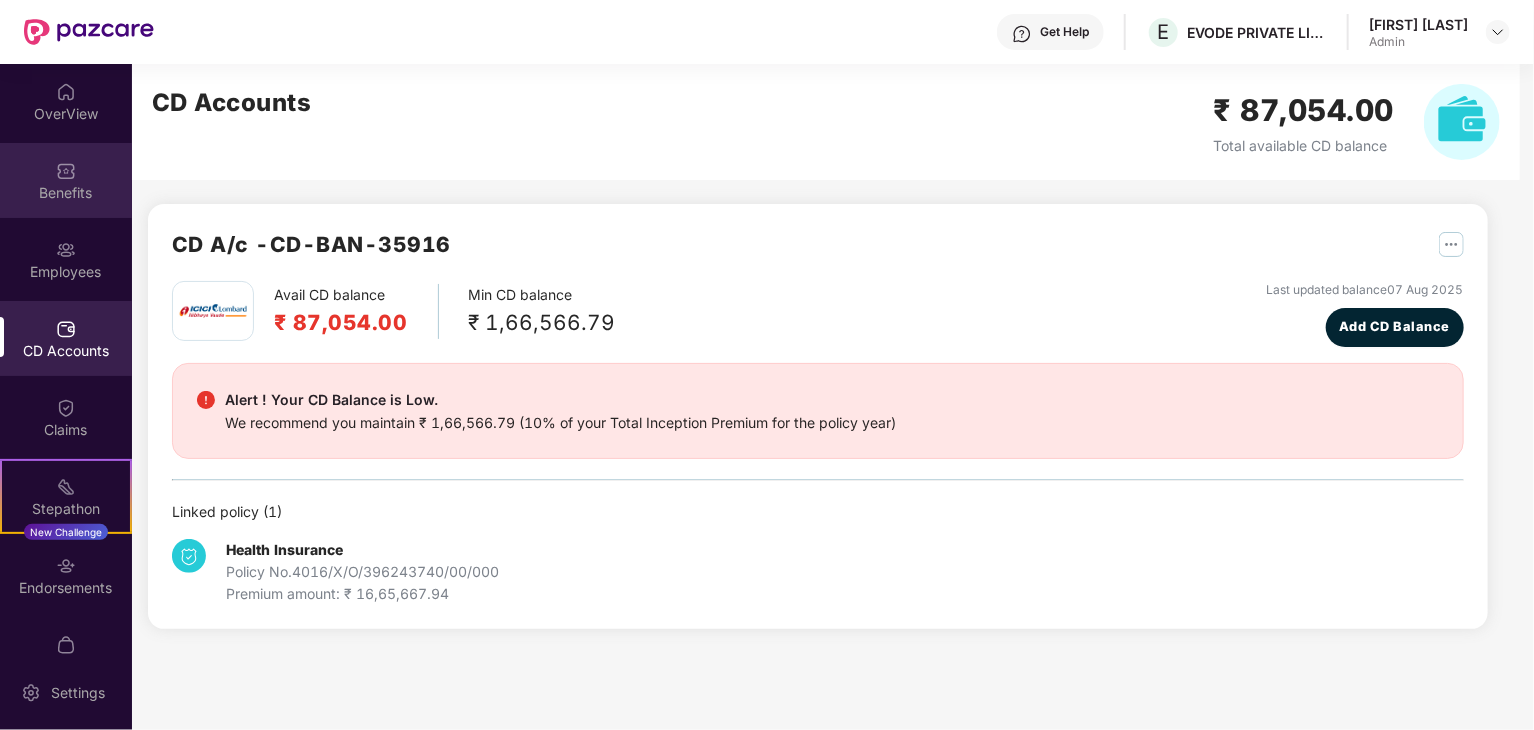 click on "Benefits" at bounding box center [66, 193] 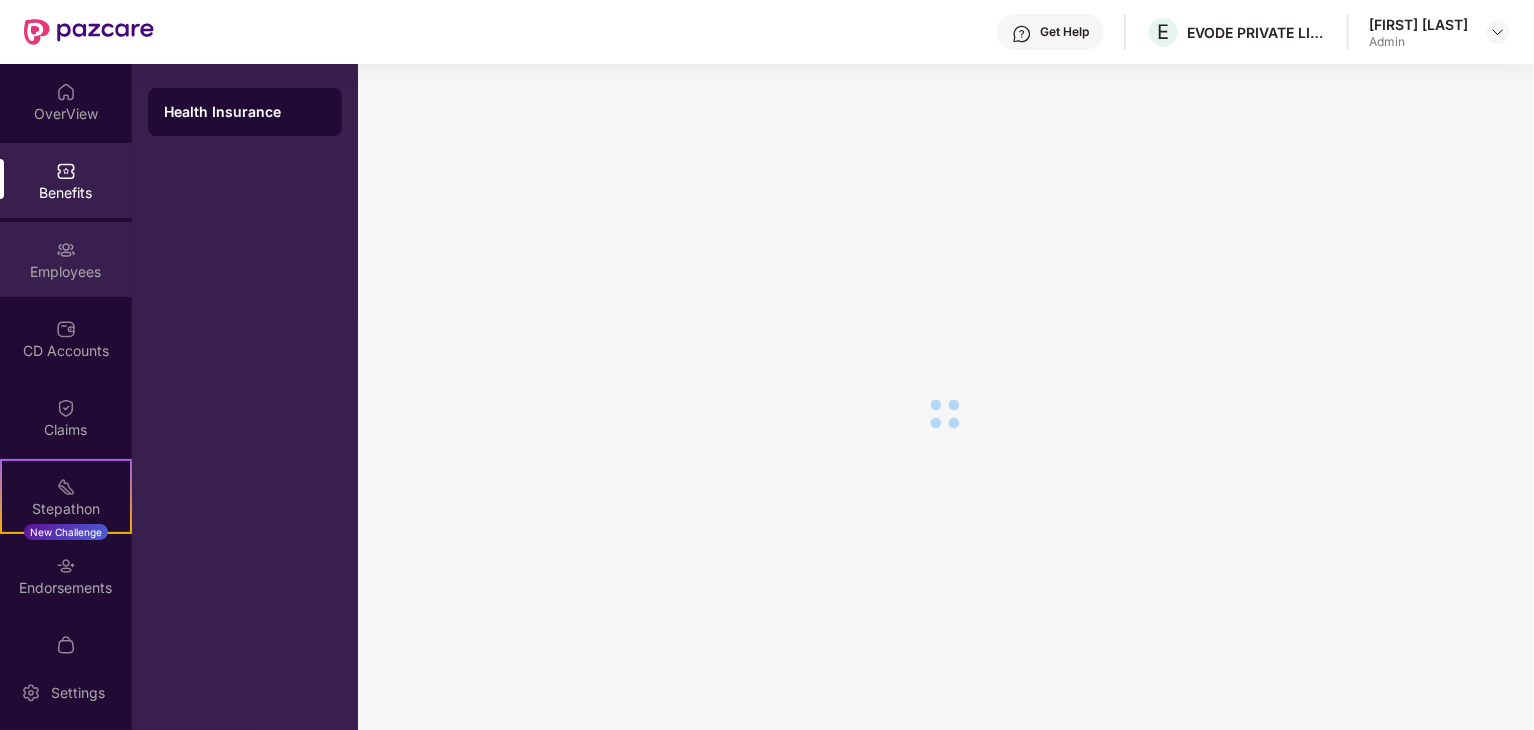 click on "Employees" at bounding box center [66, 259] 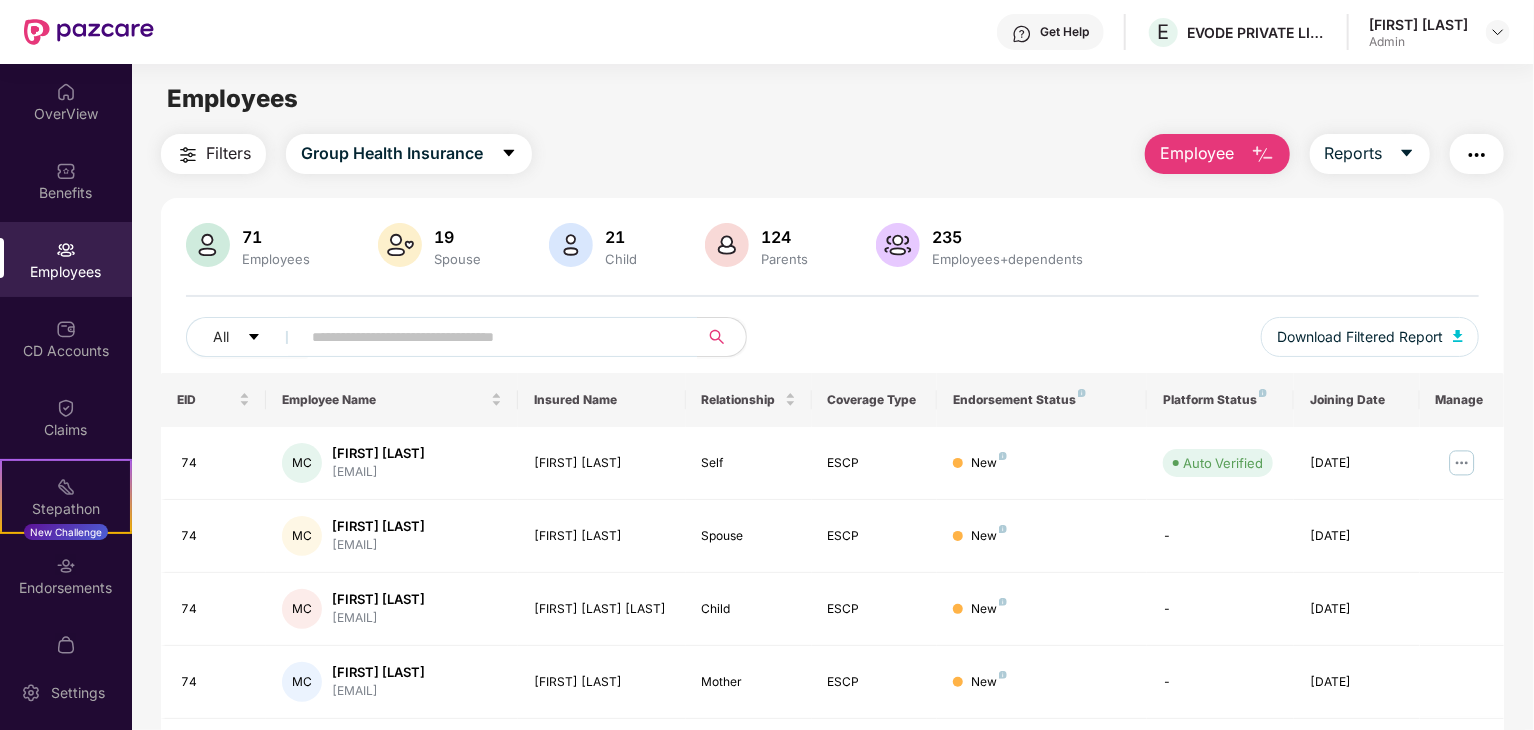 click at bounding box center [1263, 155] 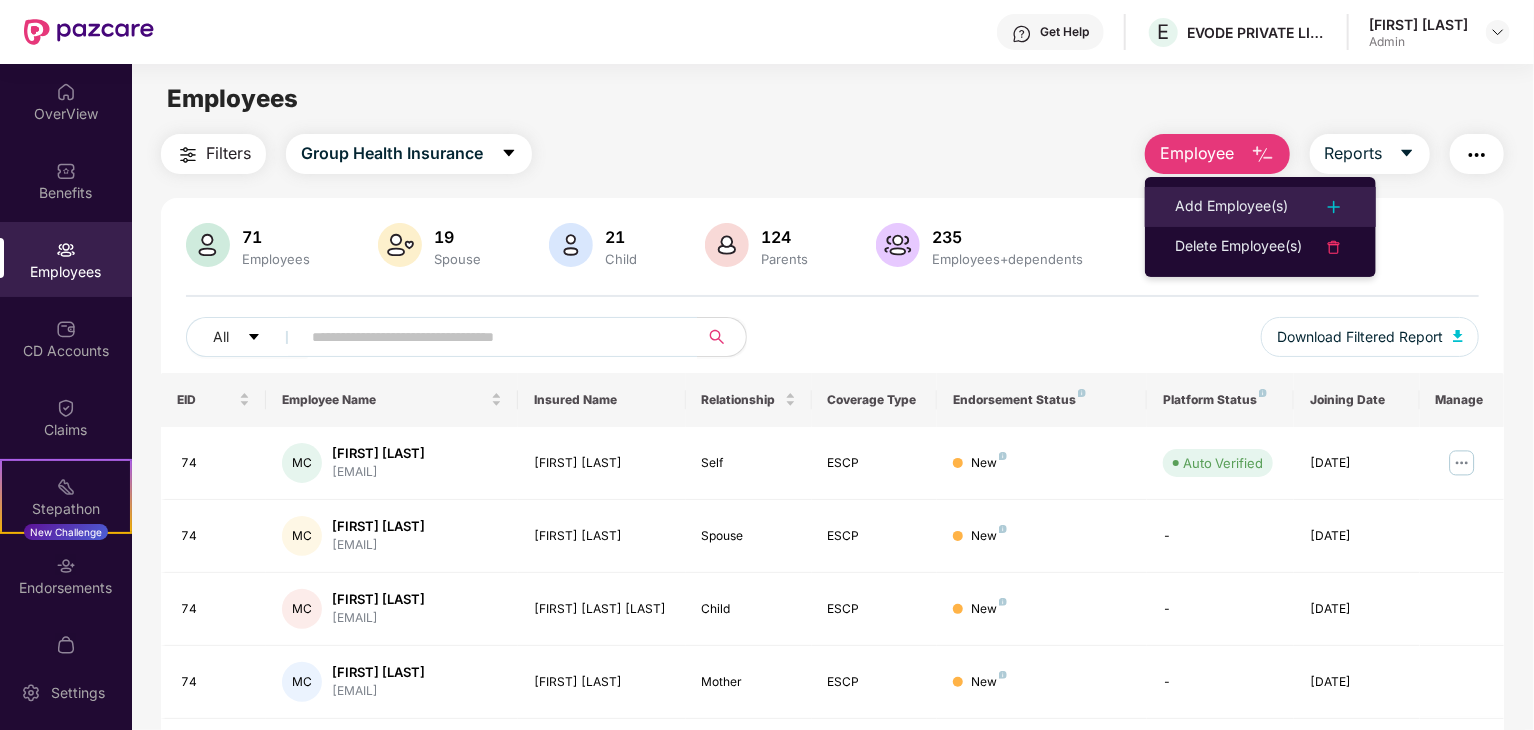 click on "Add Employee(s)" at bounding box center (1231, 207) 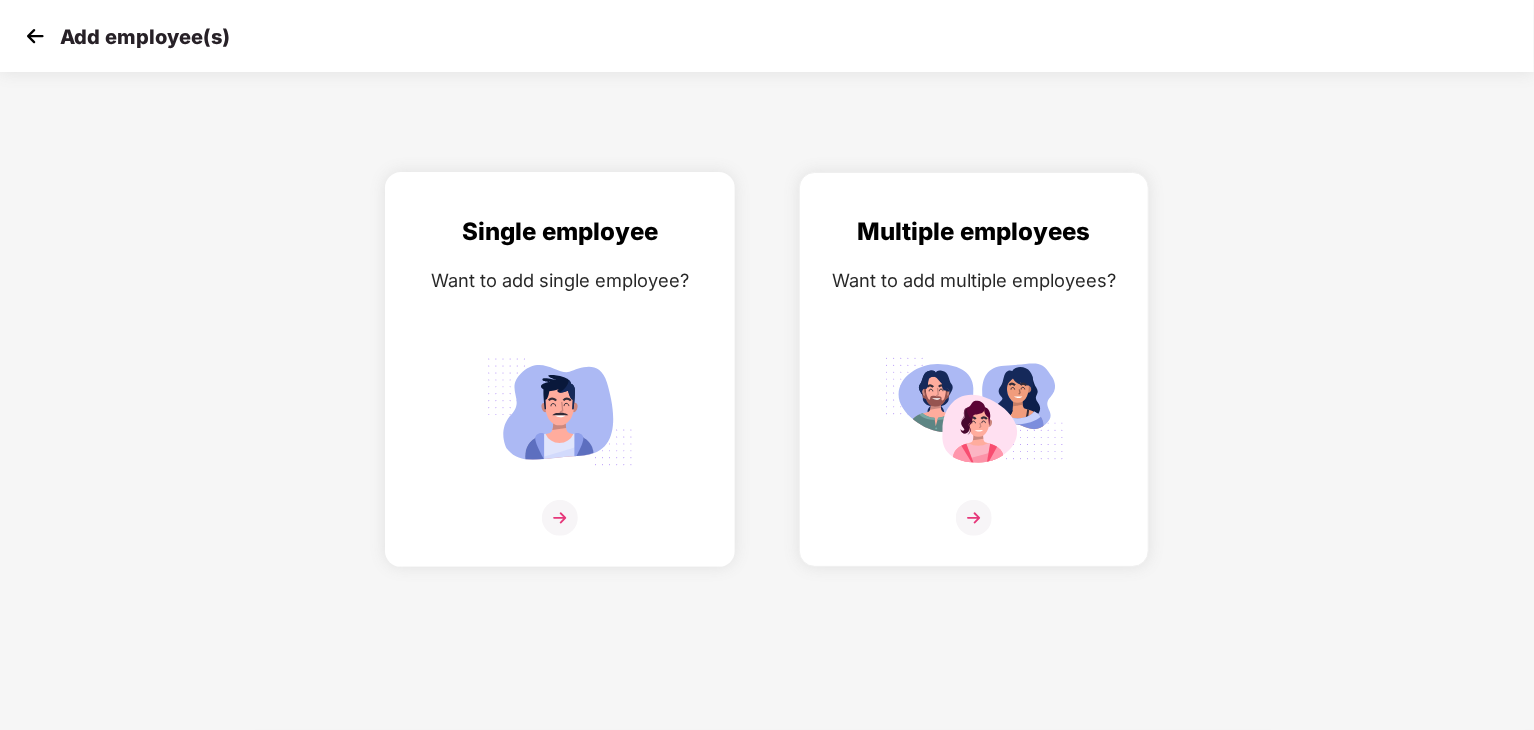 click at bounding box center (560, 518) 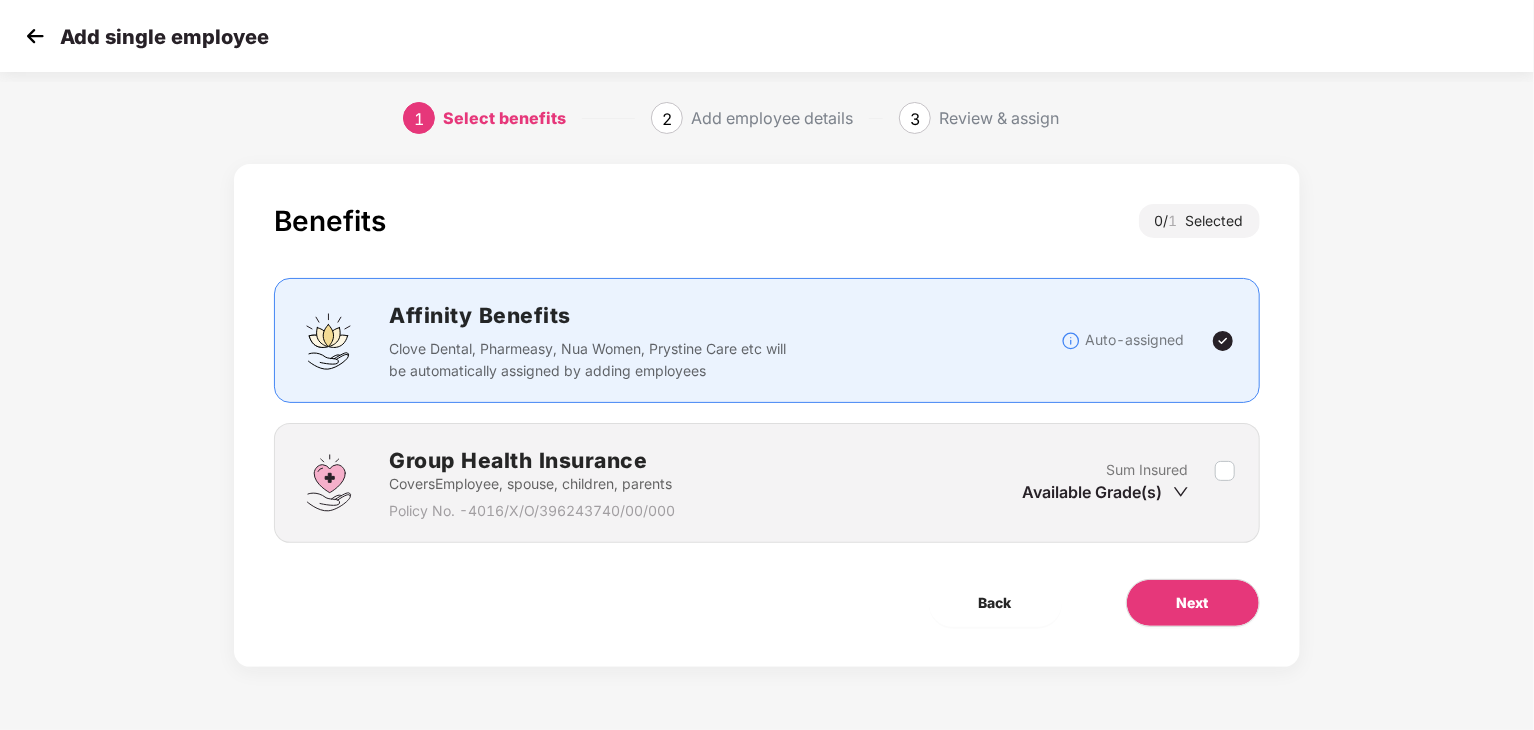 click at bounding box center (1225, 483) 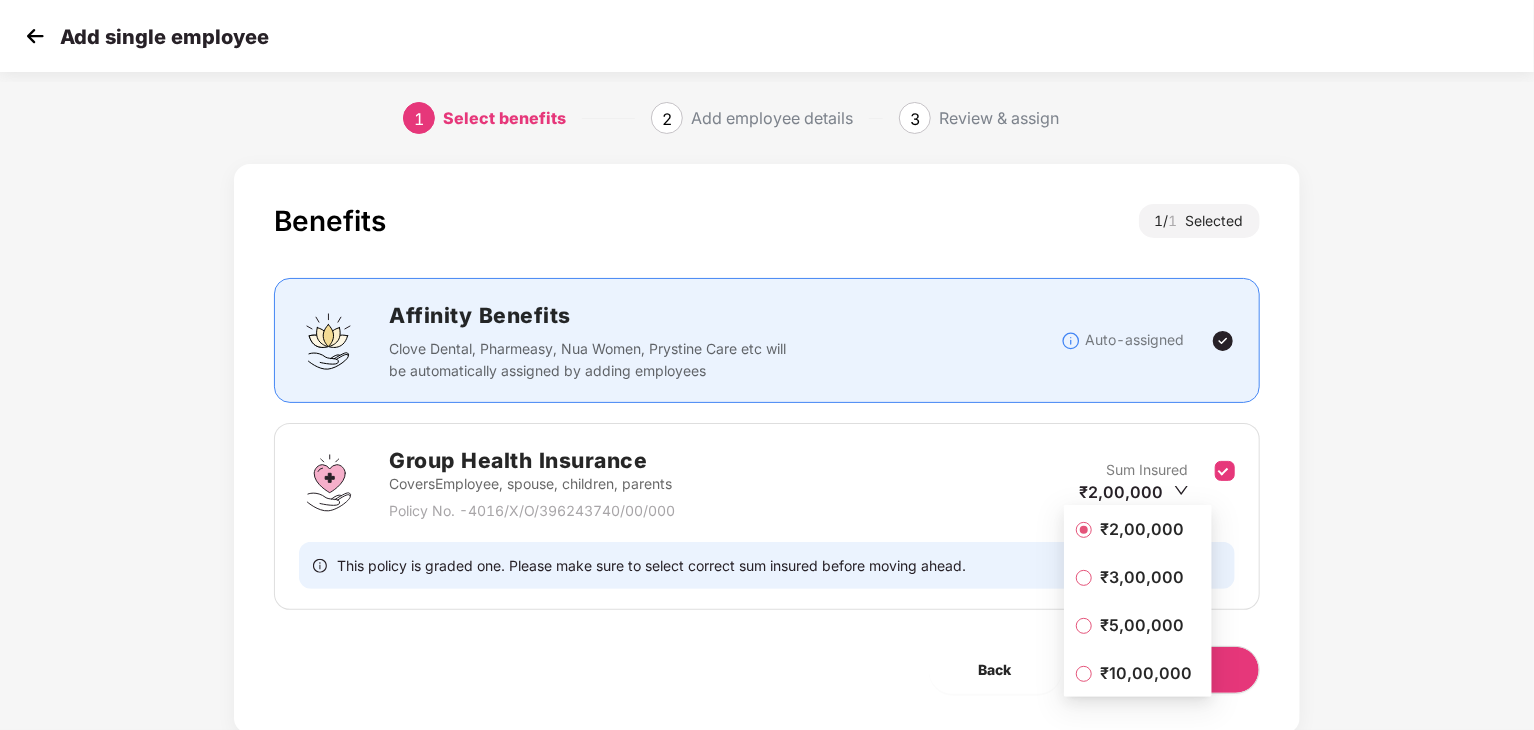 click on "₹2,00,000" at bounding box center [1142, 529] 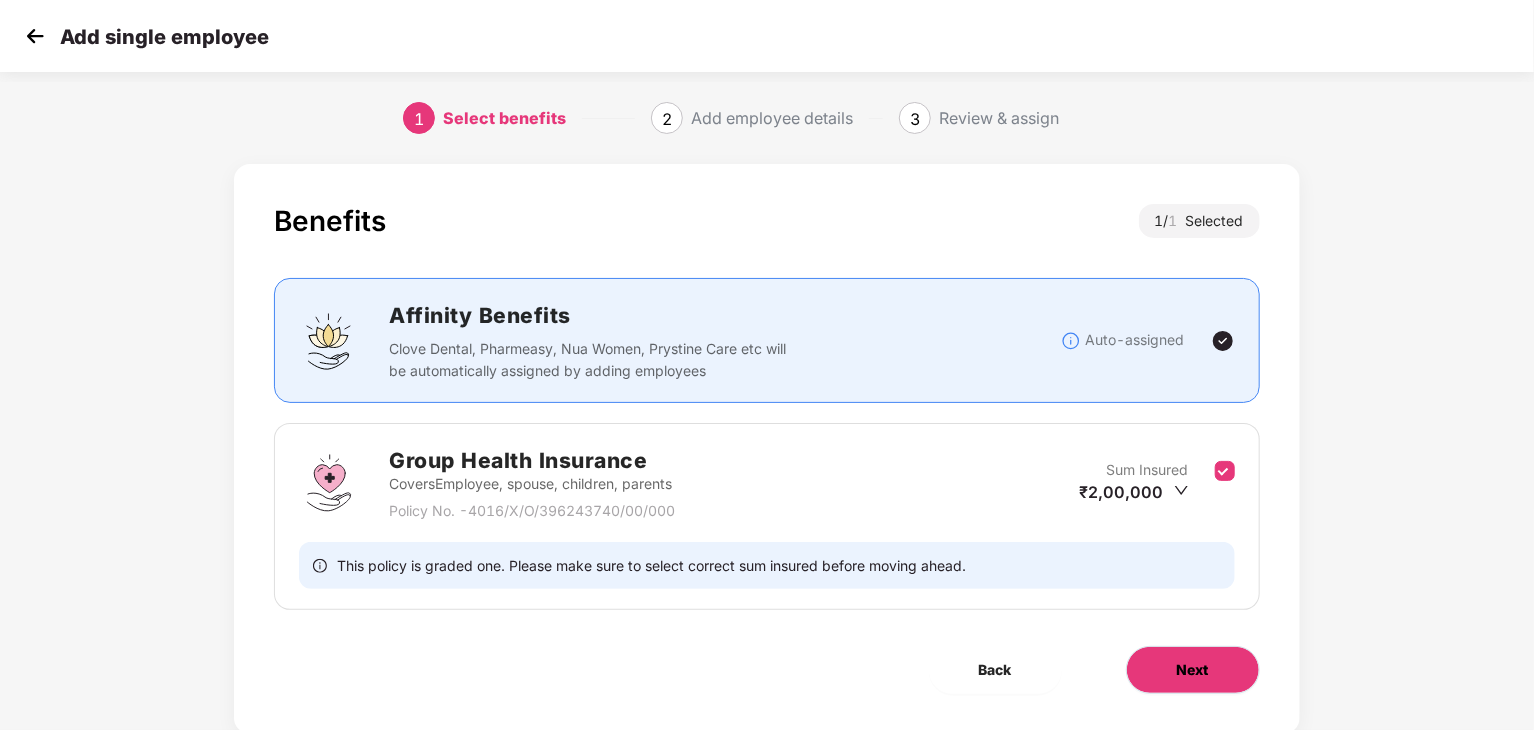 click on "Next" at bounding box center (1193, 670) 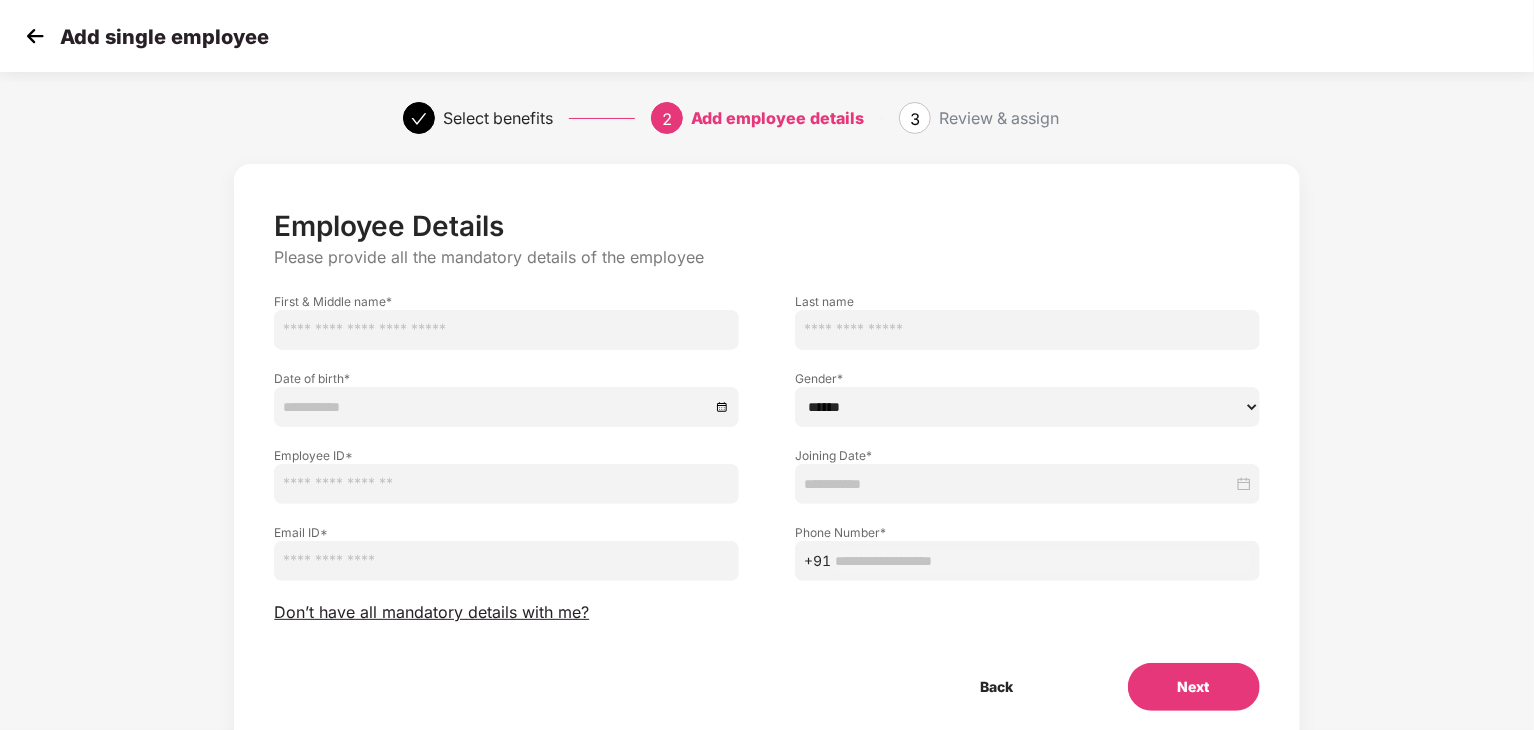 click at bounding box center [506, 330] 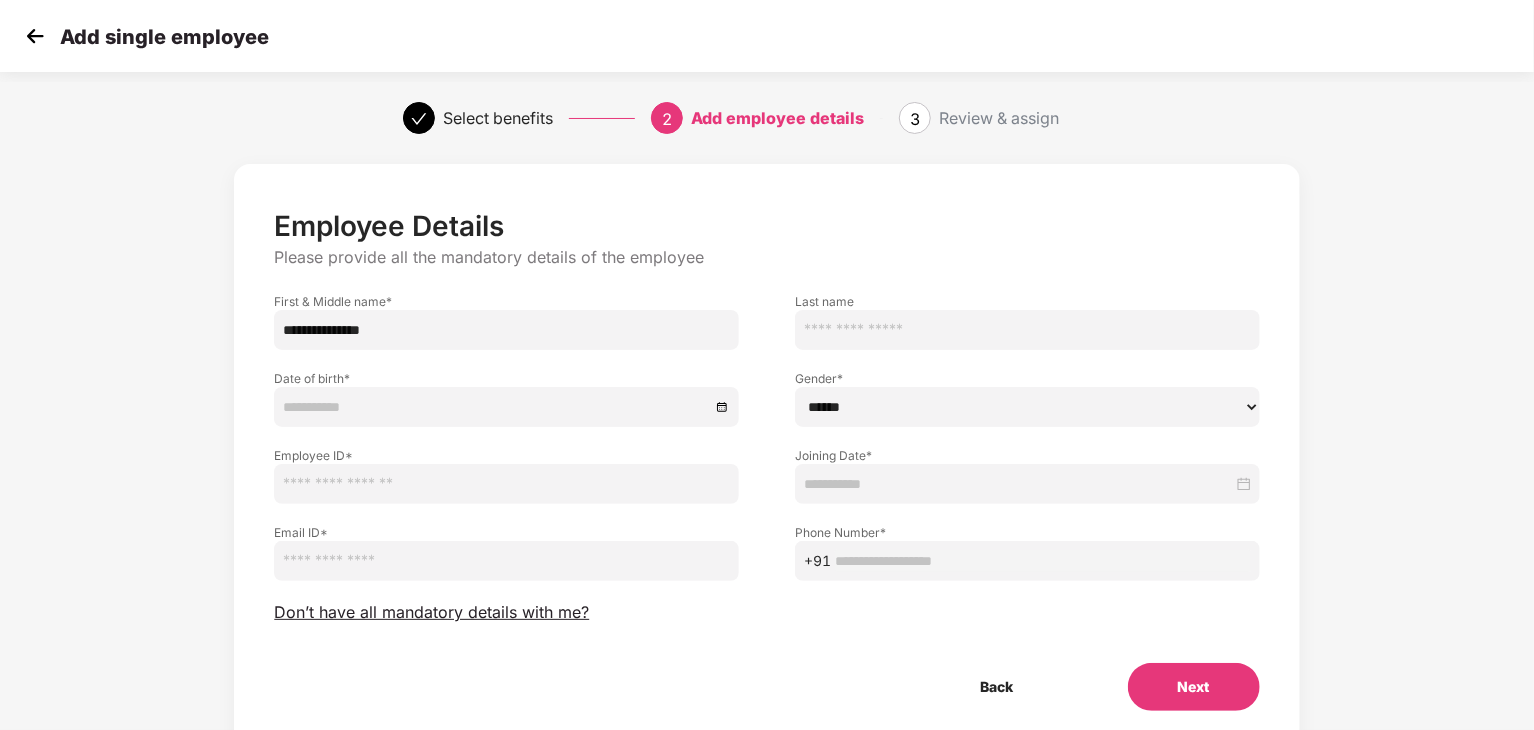 type on "**********" 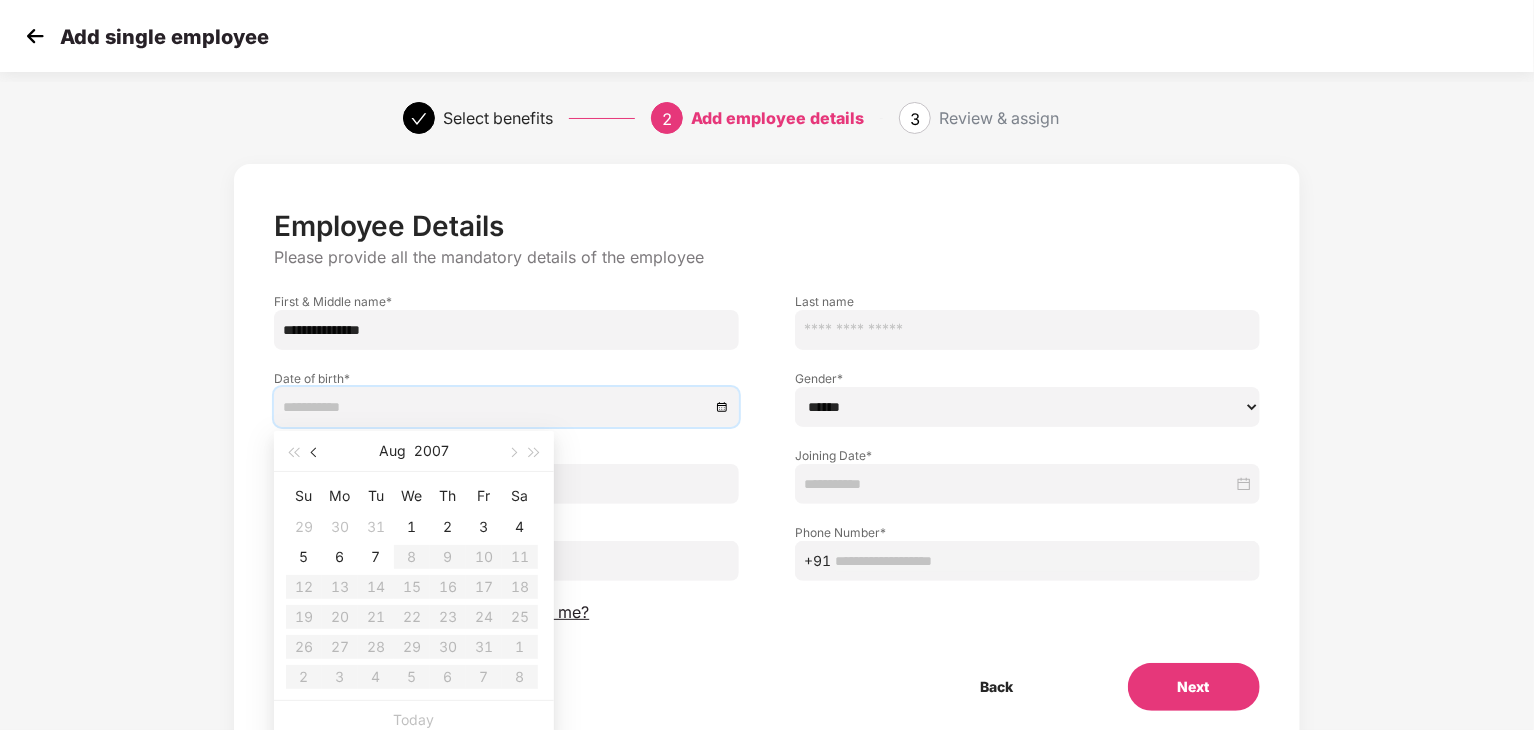 click at bounding box center [316, 453] 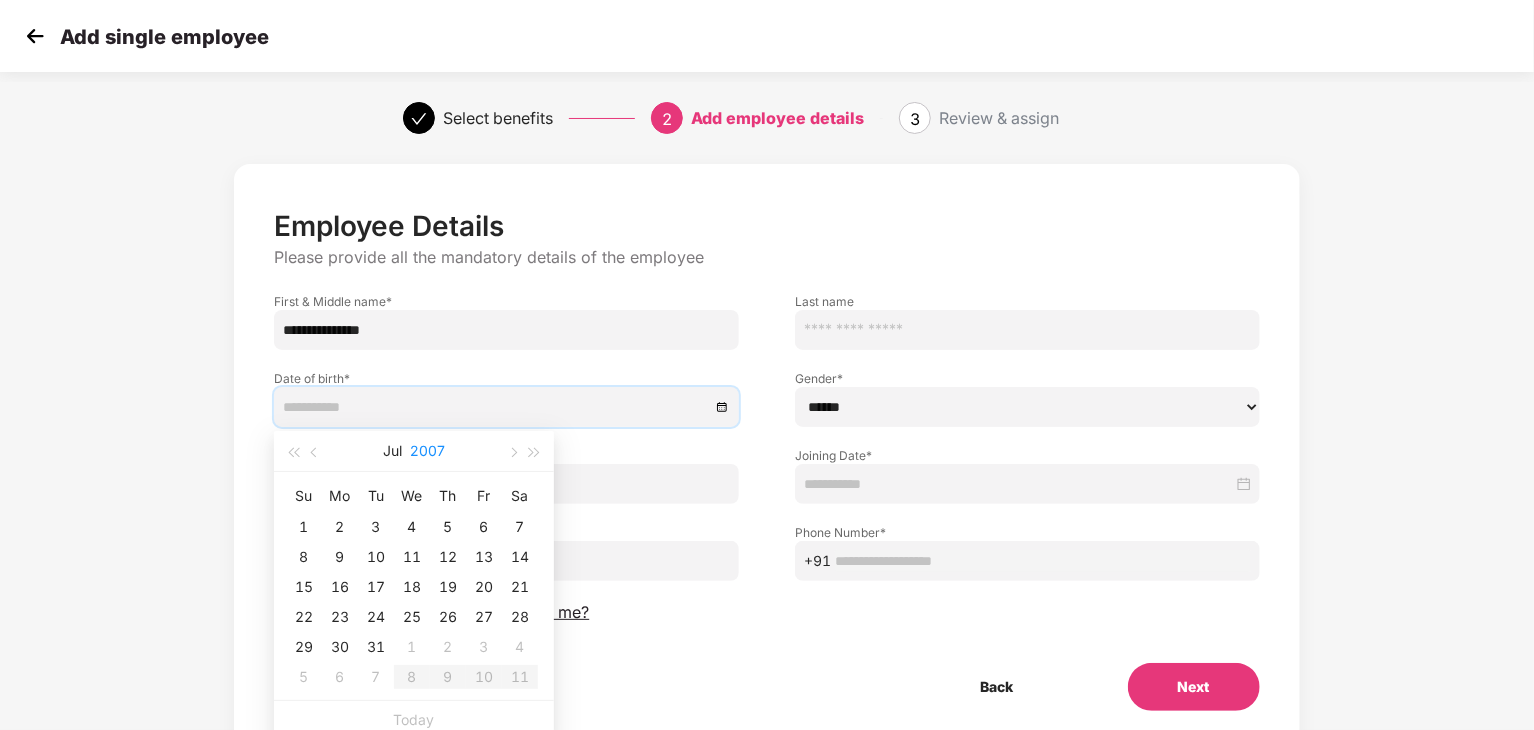 click on "2007" at bounding box center [427, 451] 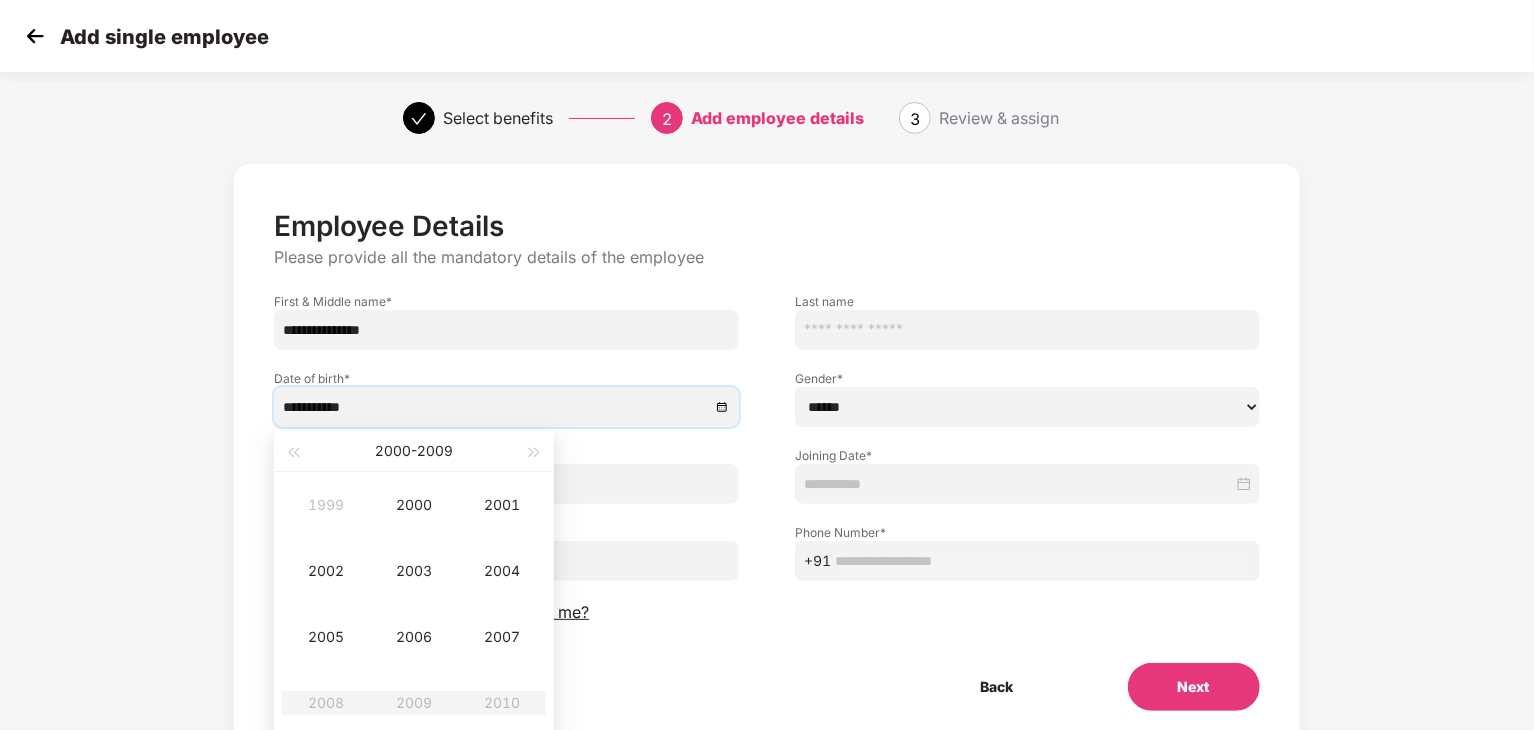 type on "**********" 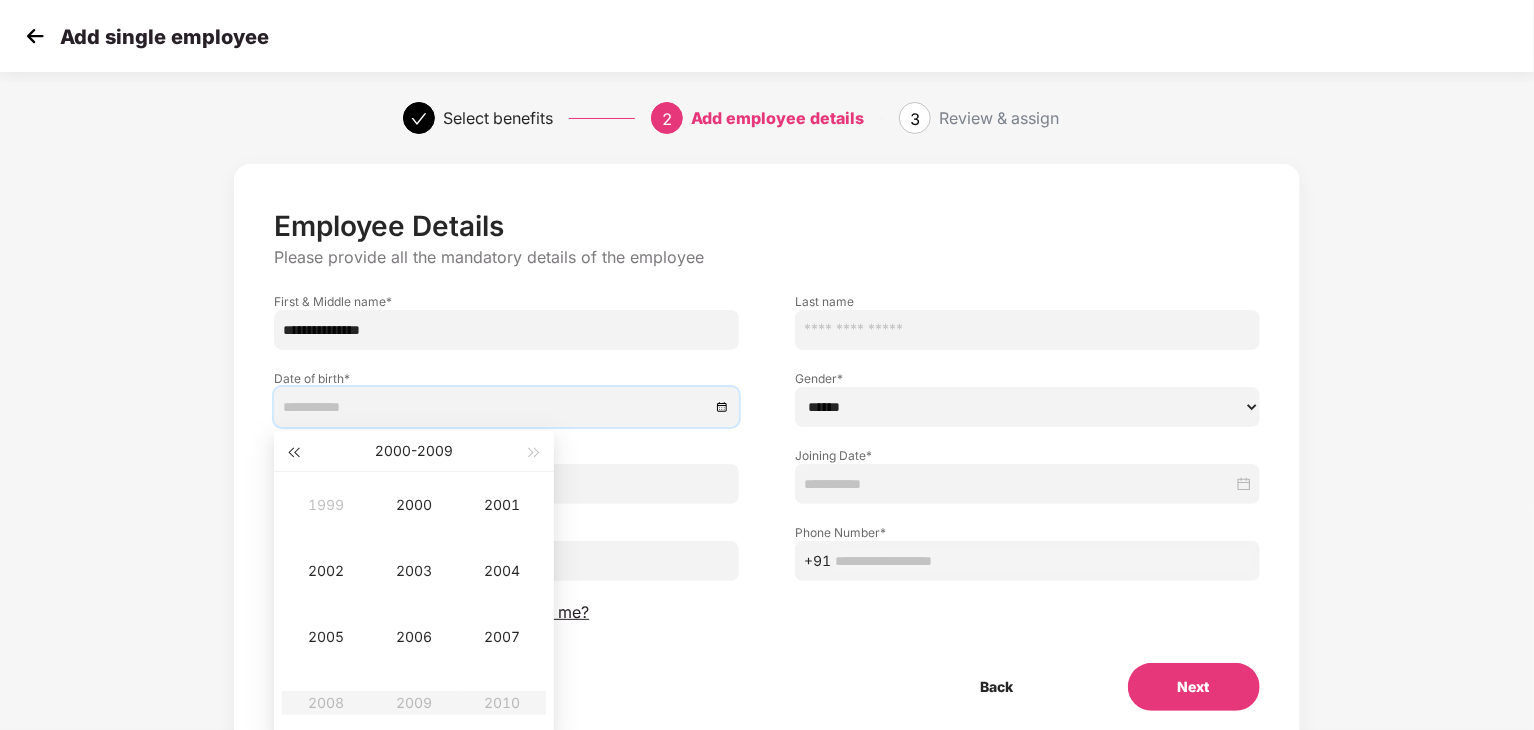 click at bounding box center (293, 453) 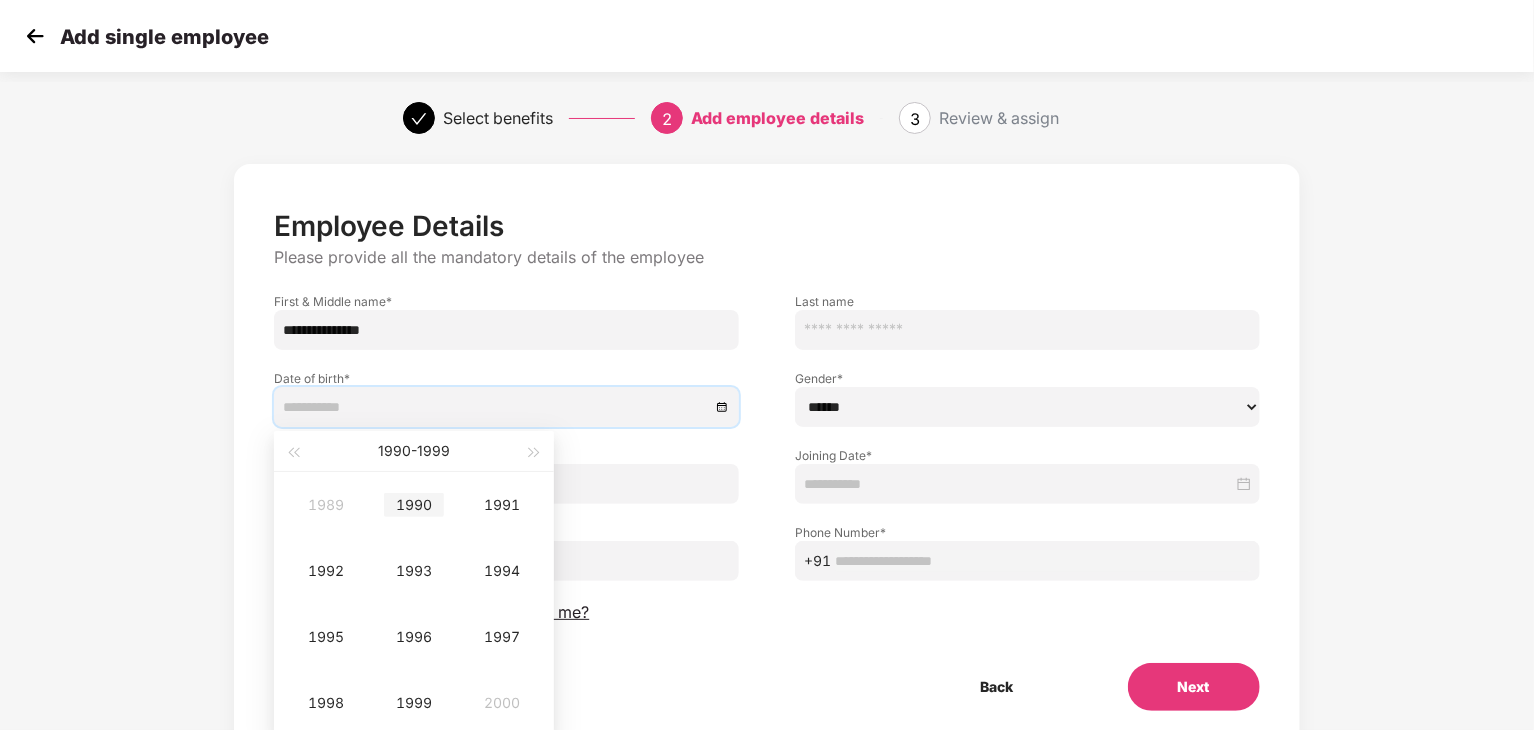 type on "**********" 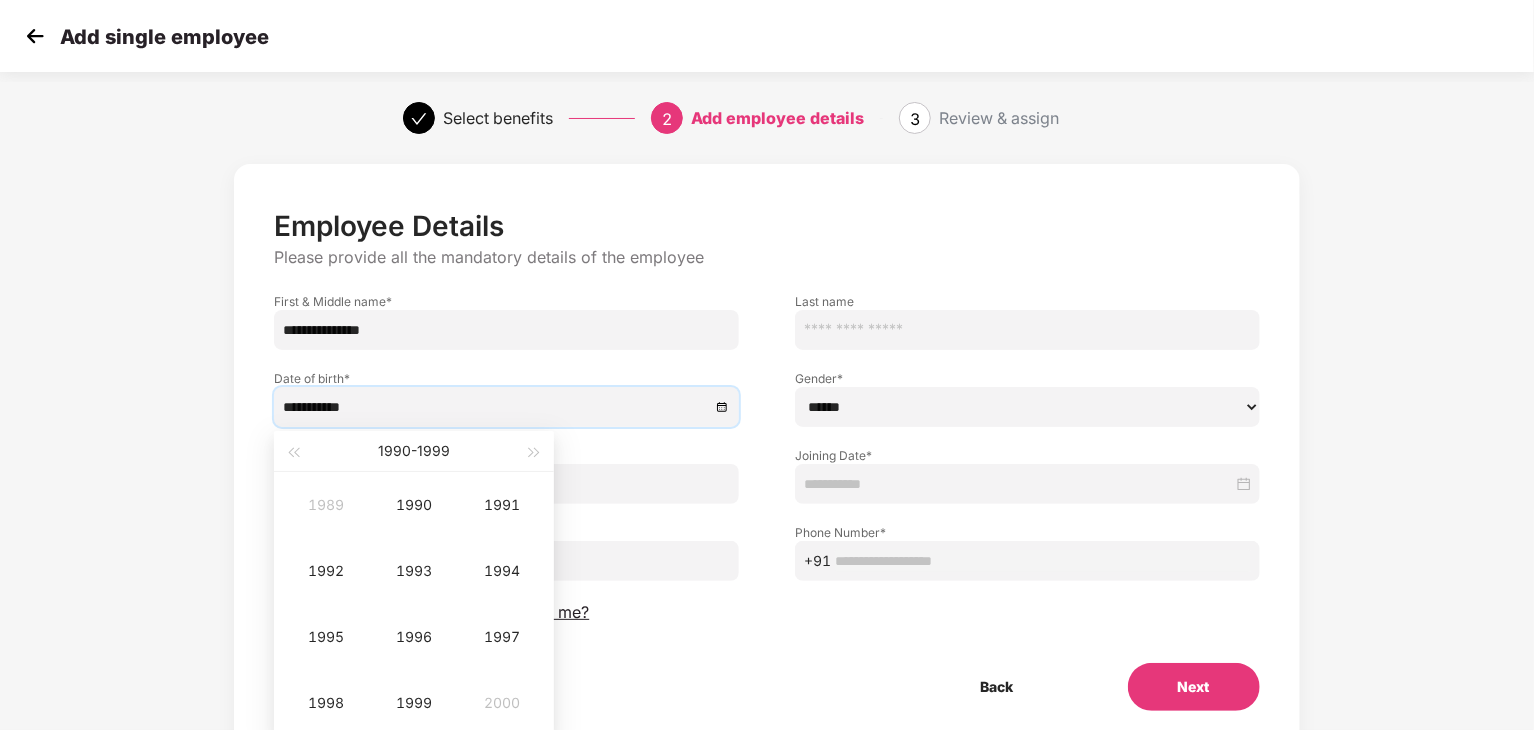 type 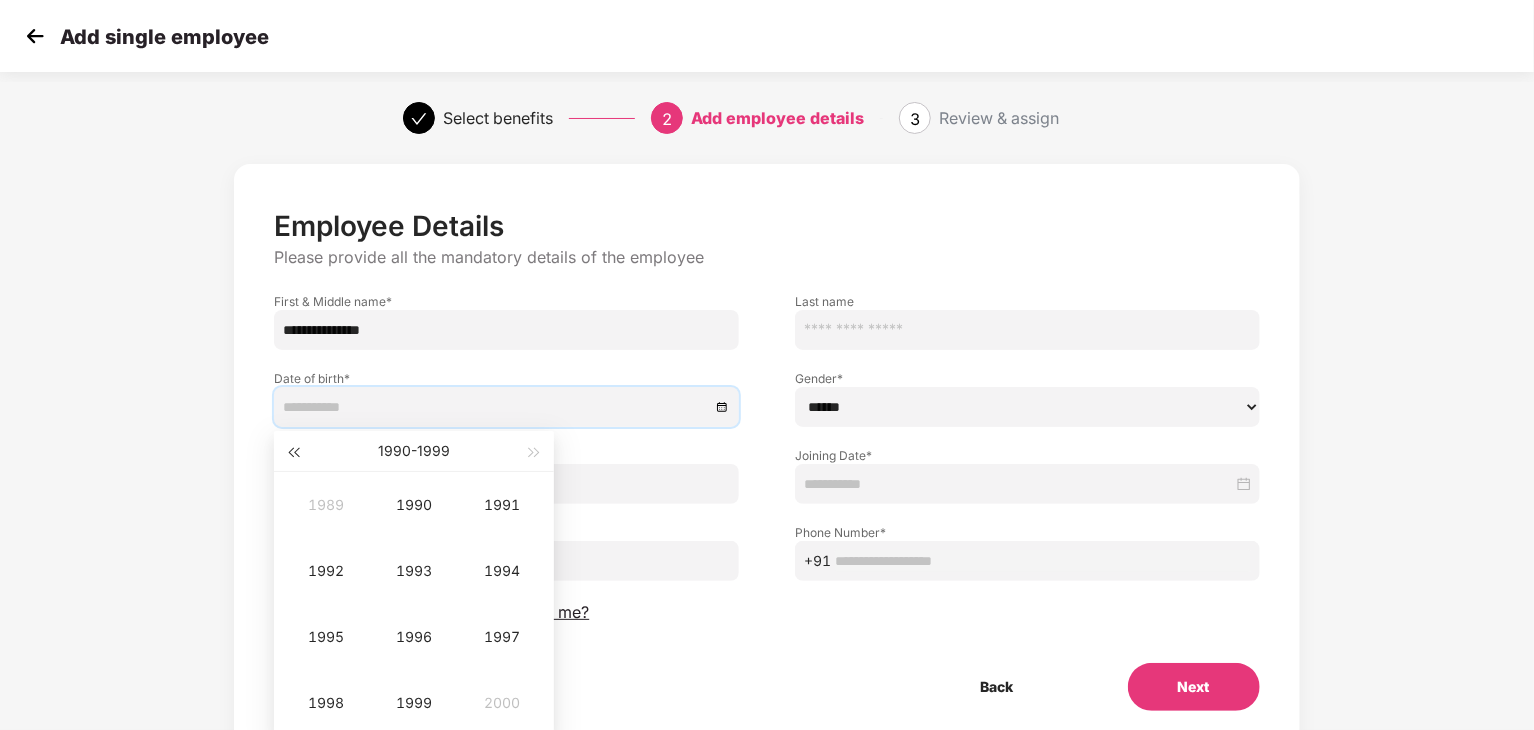 click at bounding box center (293, 453) 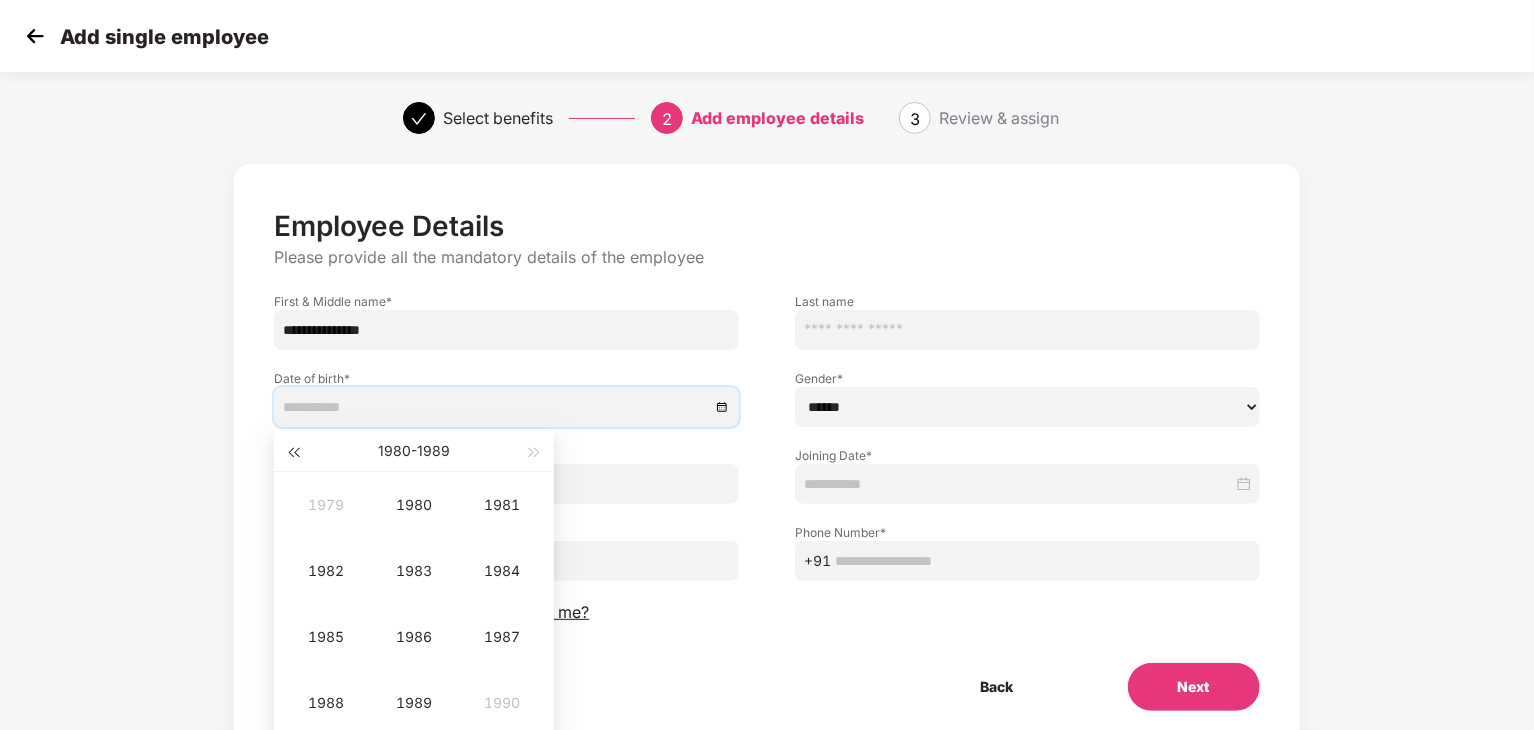 click at bounding box center (293, 453) 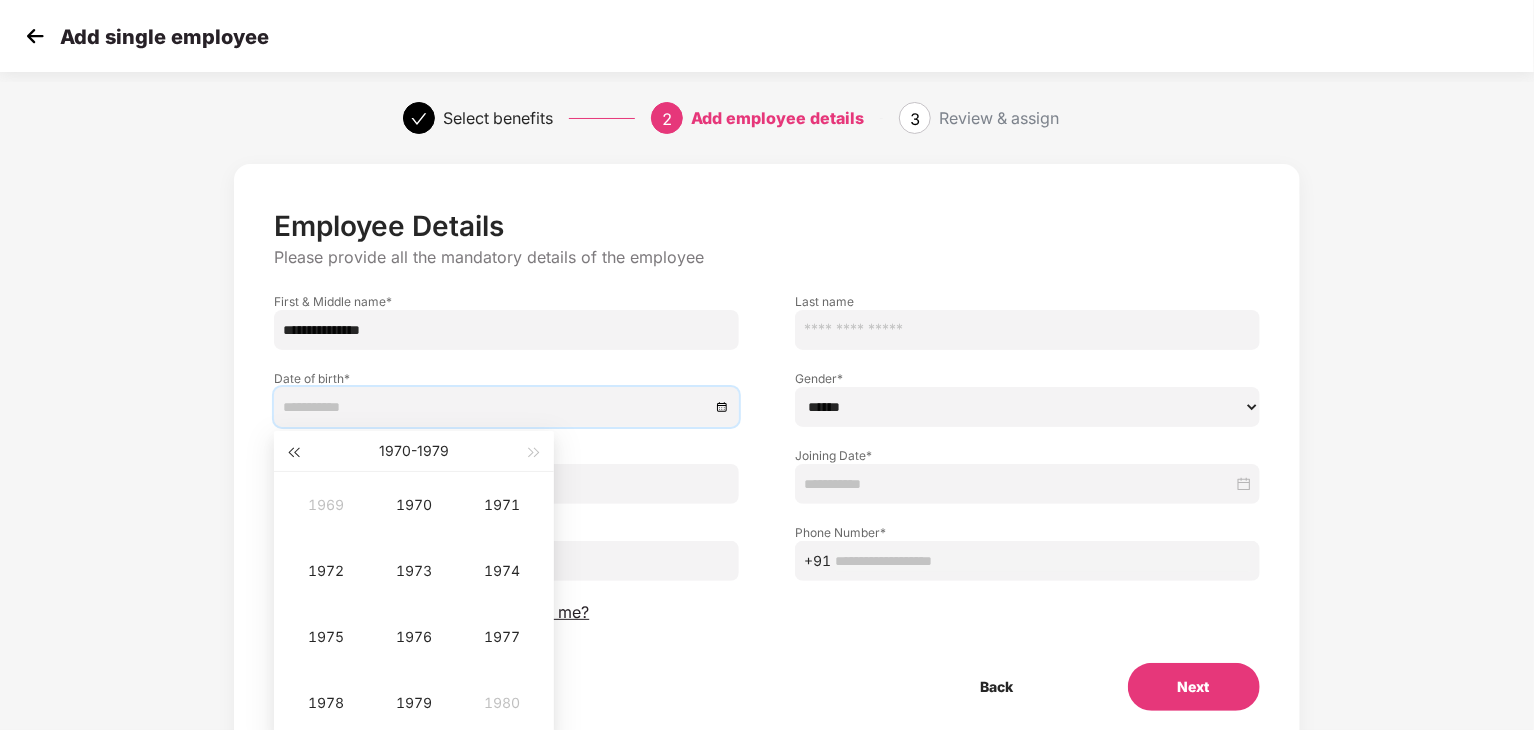 click at bounding box center [293, 453] 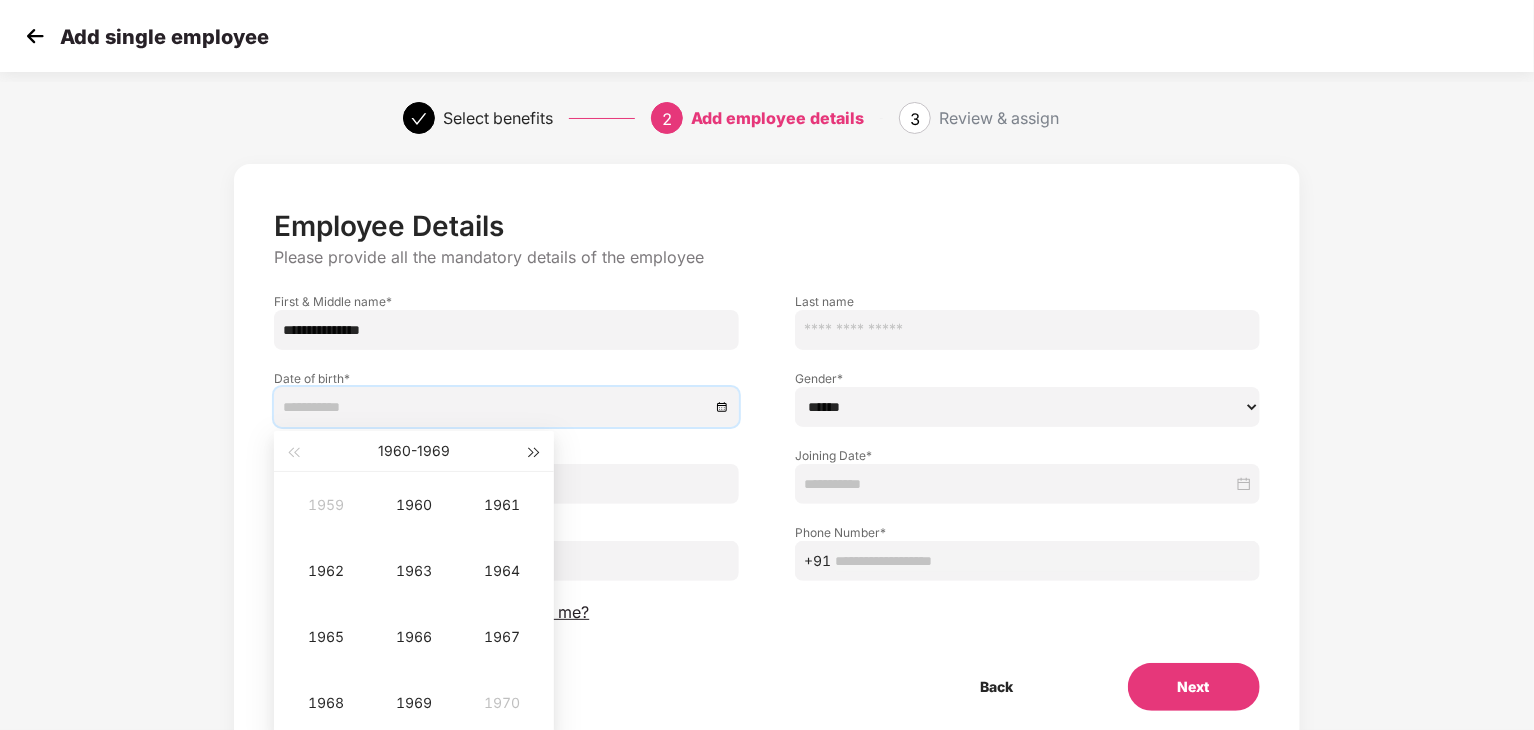 click at bounding box center (535, 453) 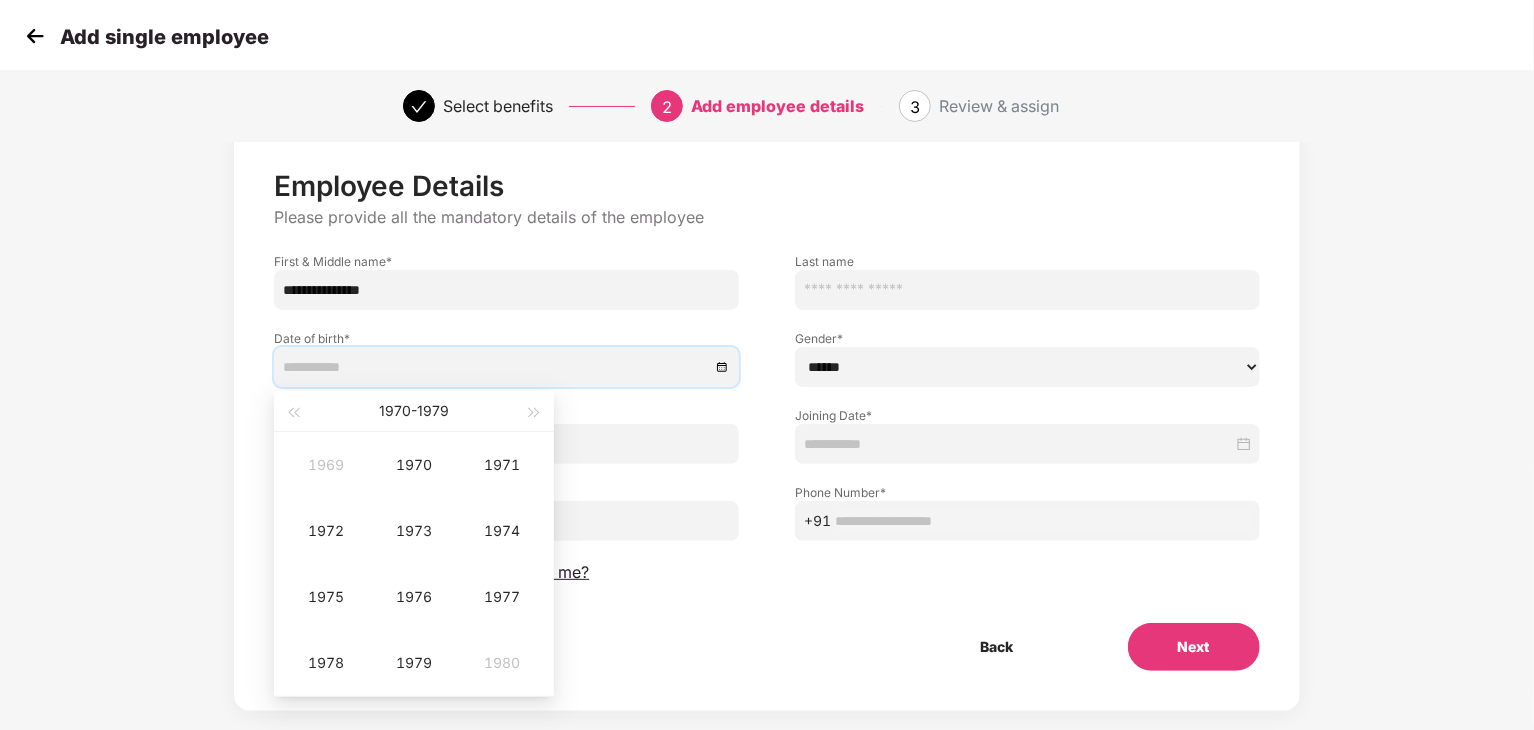 scroll, scrollTop: 71, scrollLeft: 0, axis: vertical 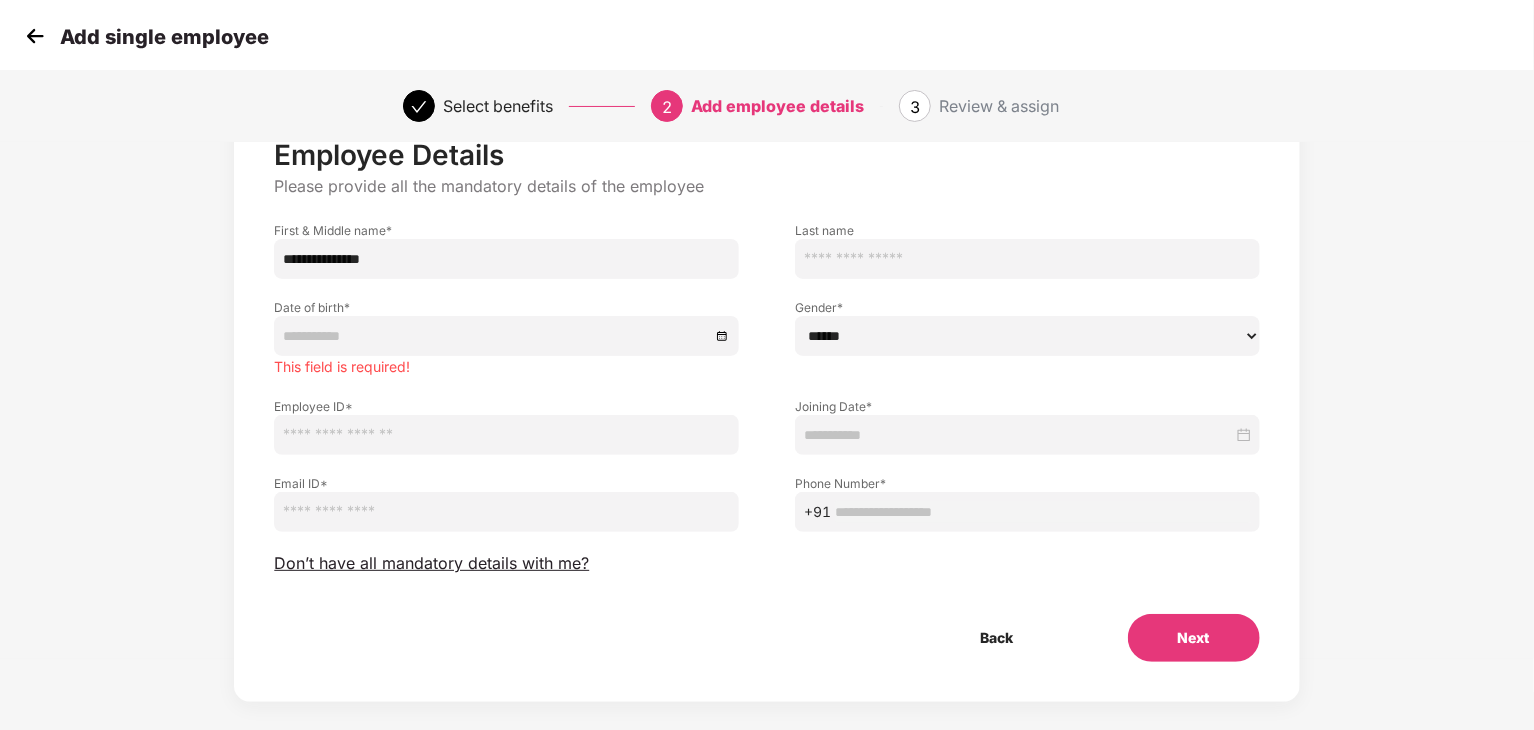 drag, startPoint x: 608, startPoint y: 259, endPoint x: 341, endPoint y: 293, distance: 269.1561 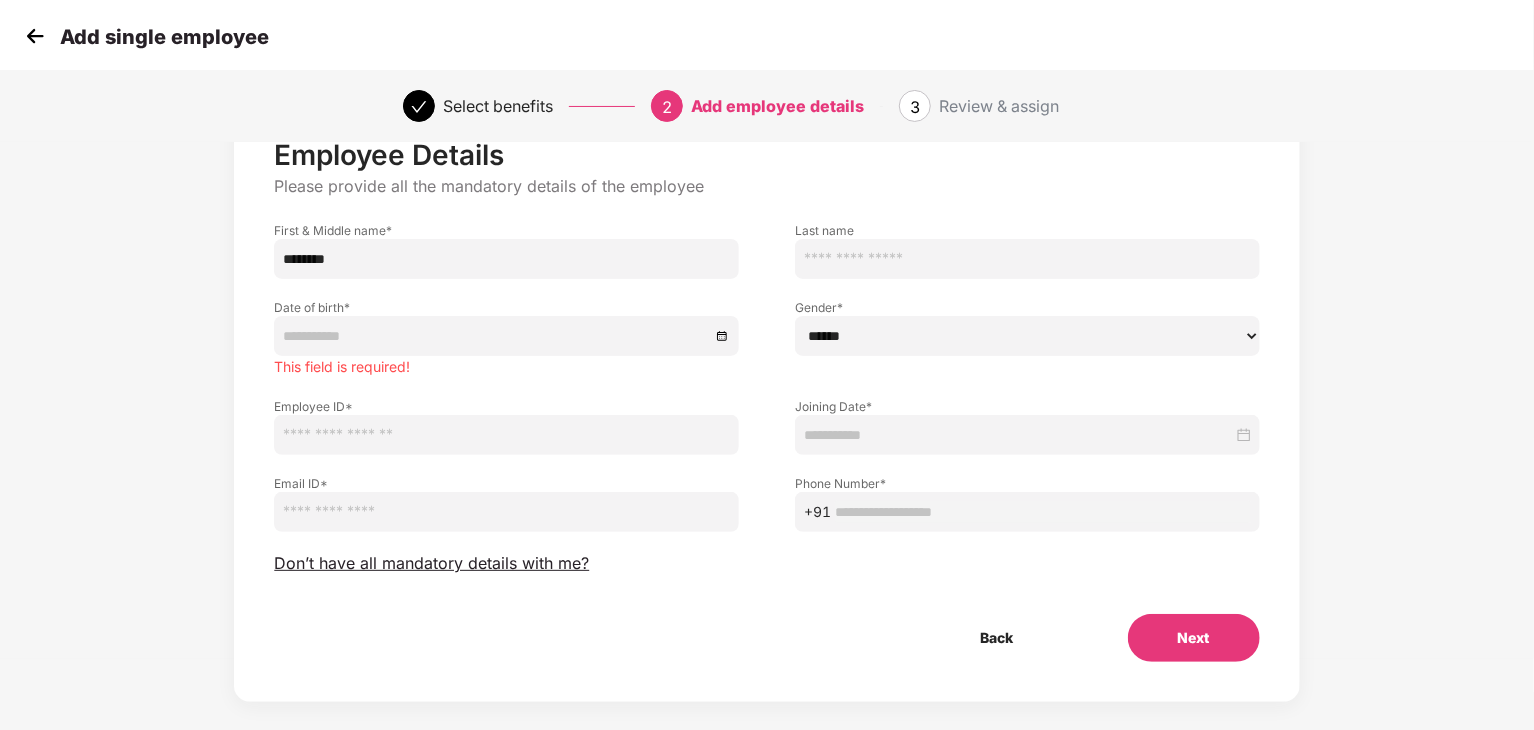 type on "*******" 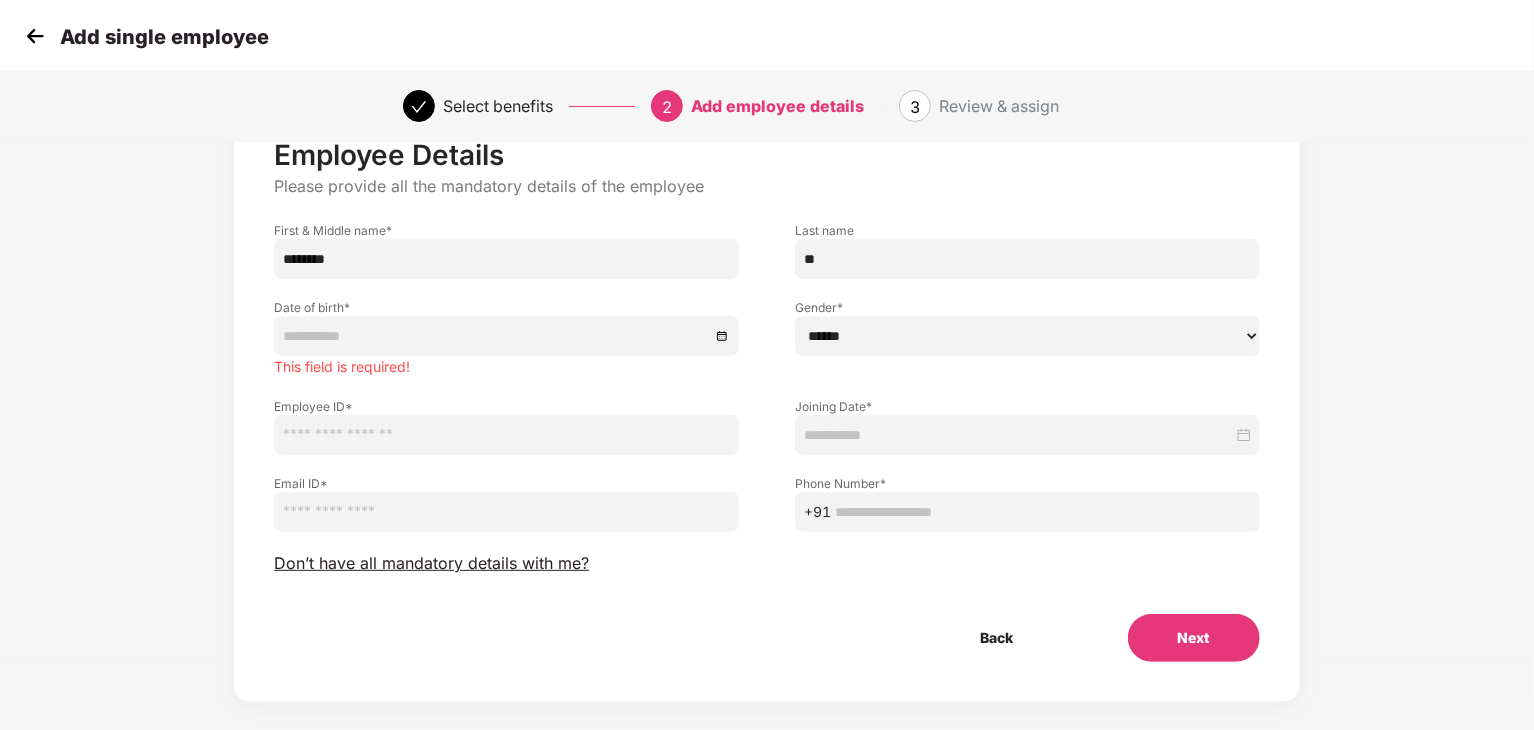 type on "*" 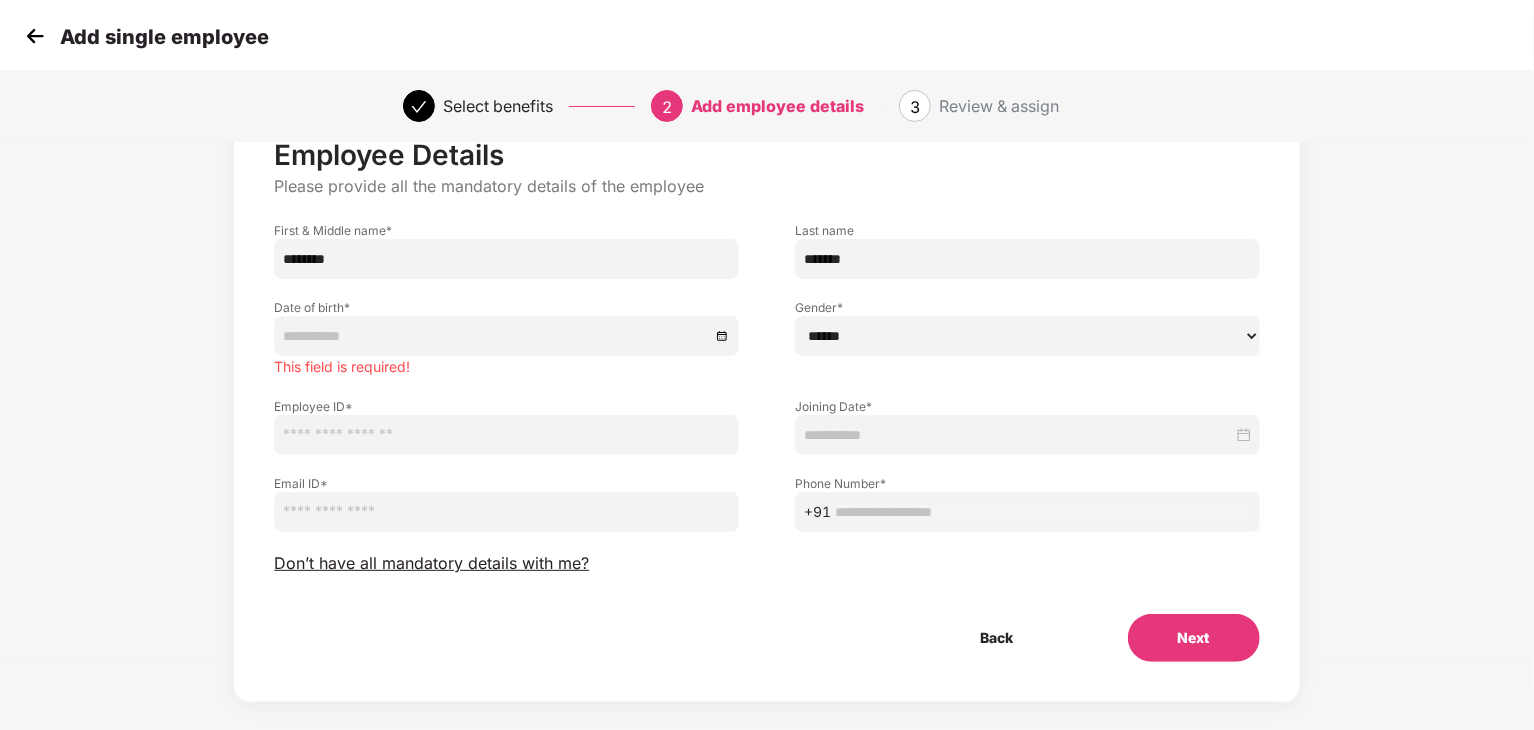 type on "*******" 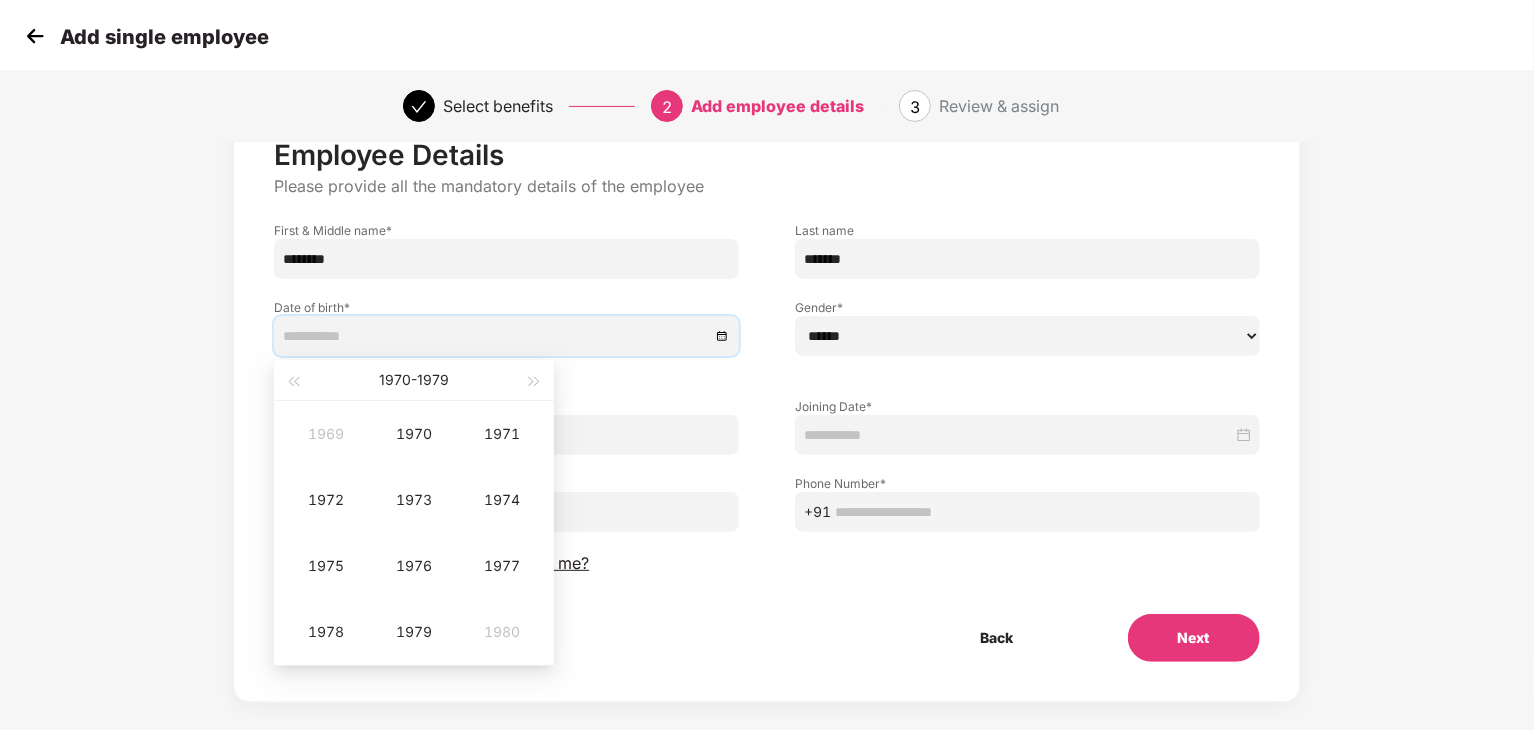 click at bounding box center (496, 336) 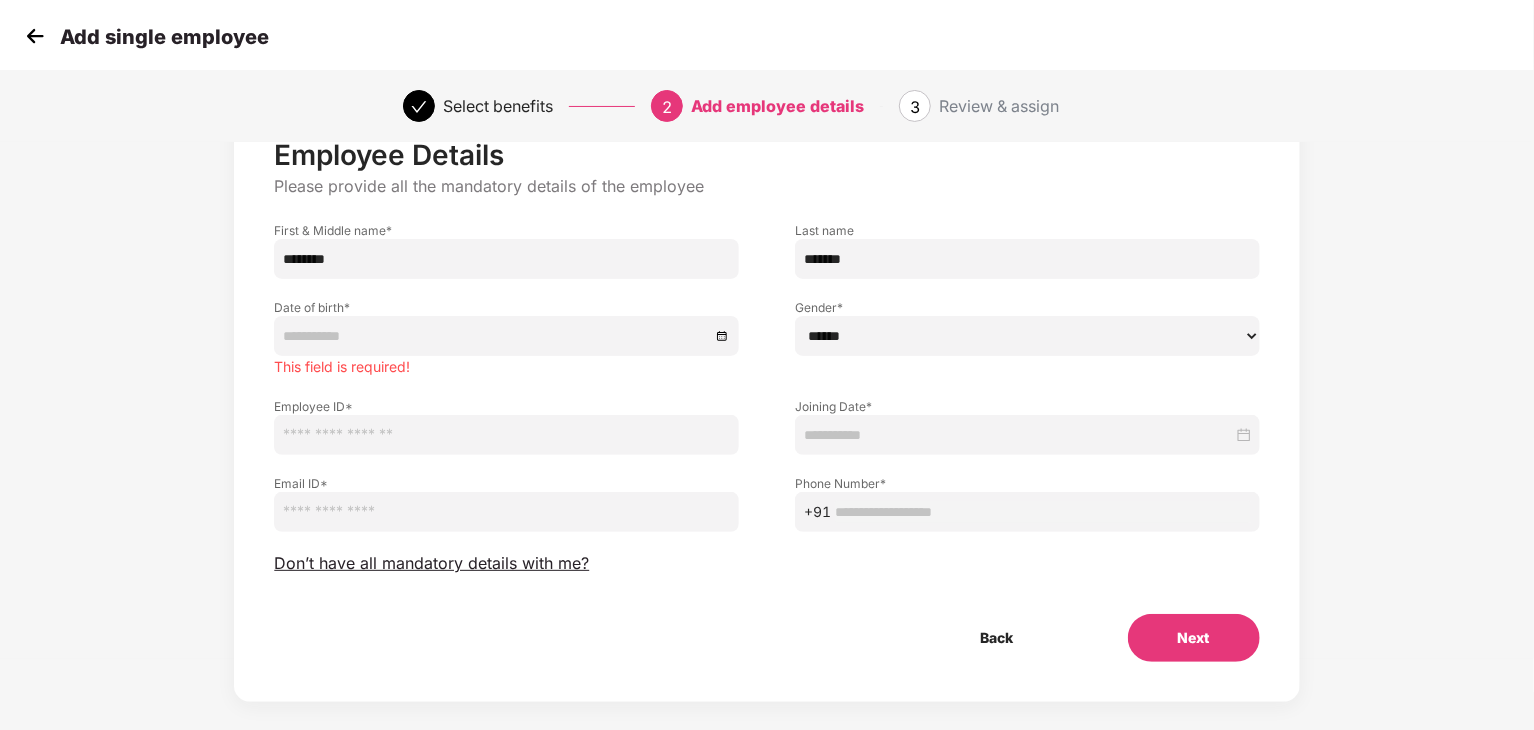 click on "****** **** ******" at bounding box center [1027, 336] 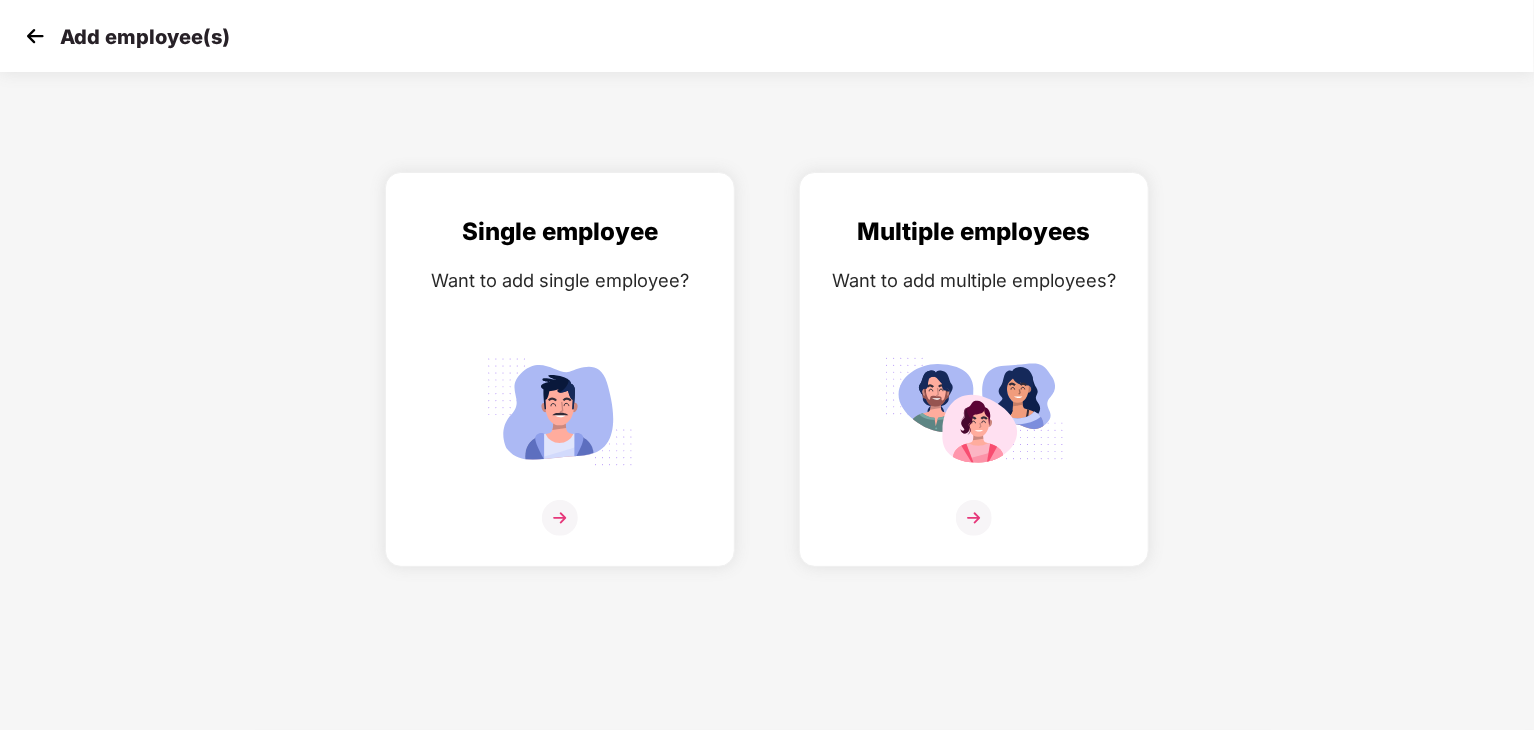 scroll, scrollTop: 0, scrollLeft: 0, axis: both 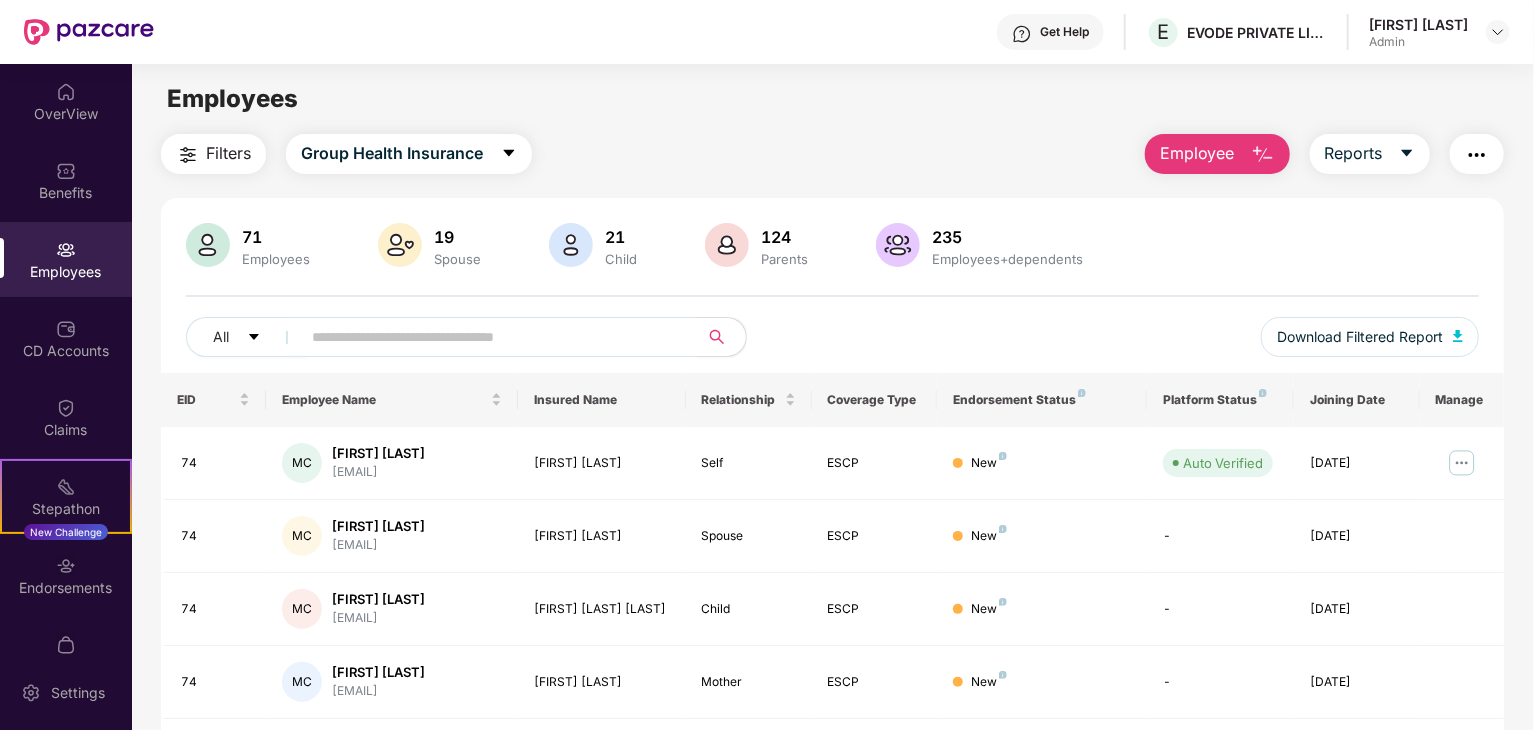 click at bounding box center (66, 92) 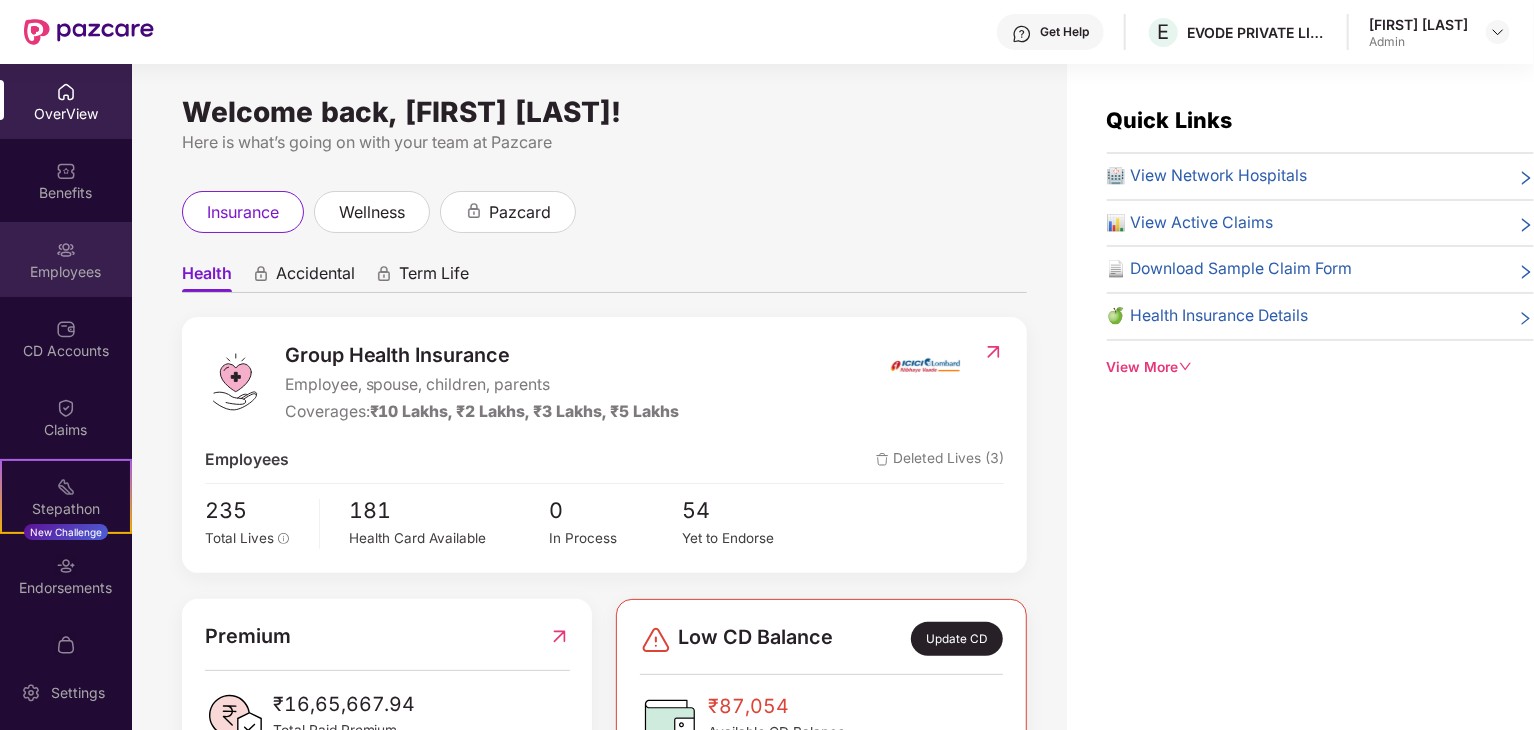 click on "Employees" at bounding box center [66, 259] 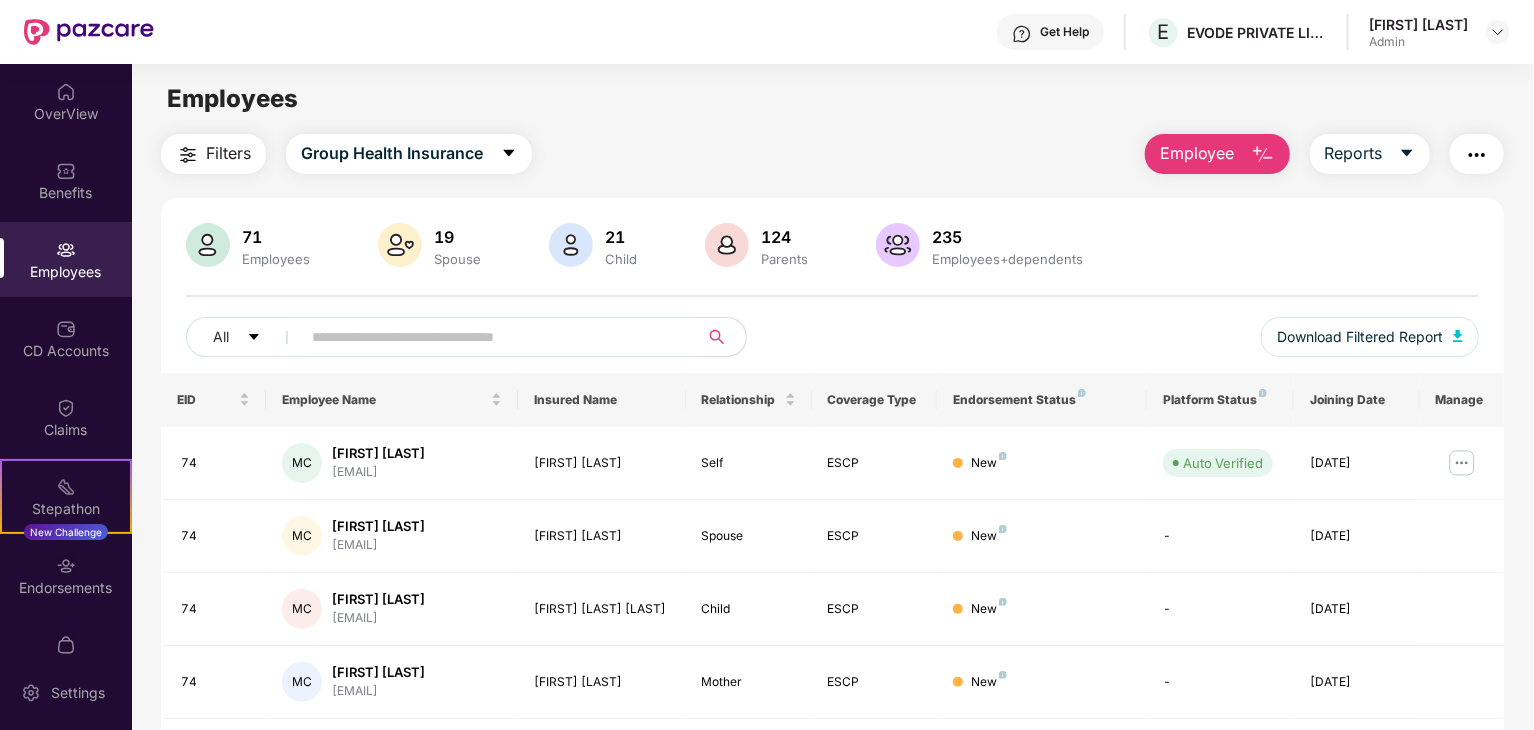 scroll, scrollTop: 40, scrollLeft: 0, axis: vertical 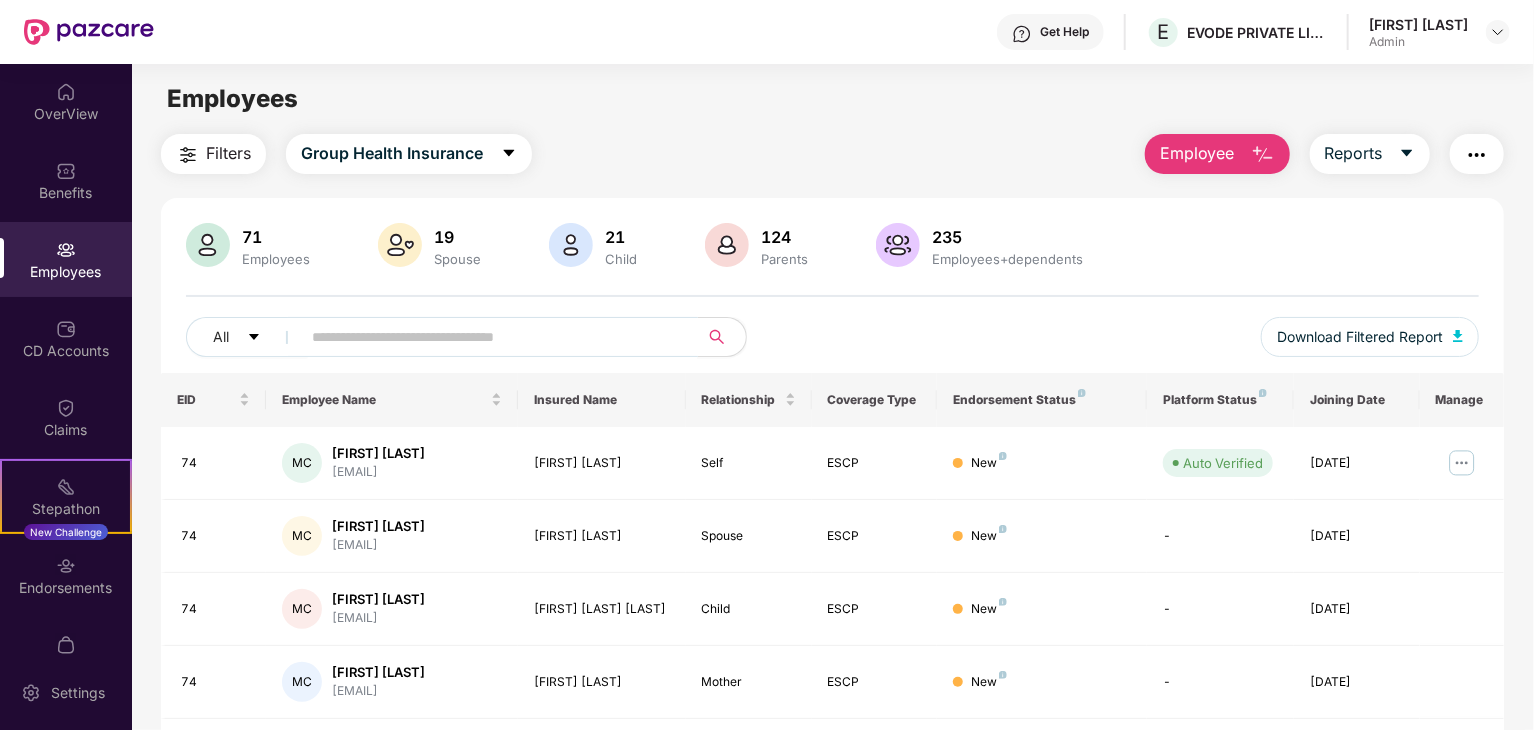 click at bounding box center (491, 337) 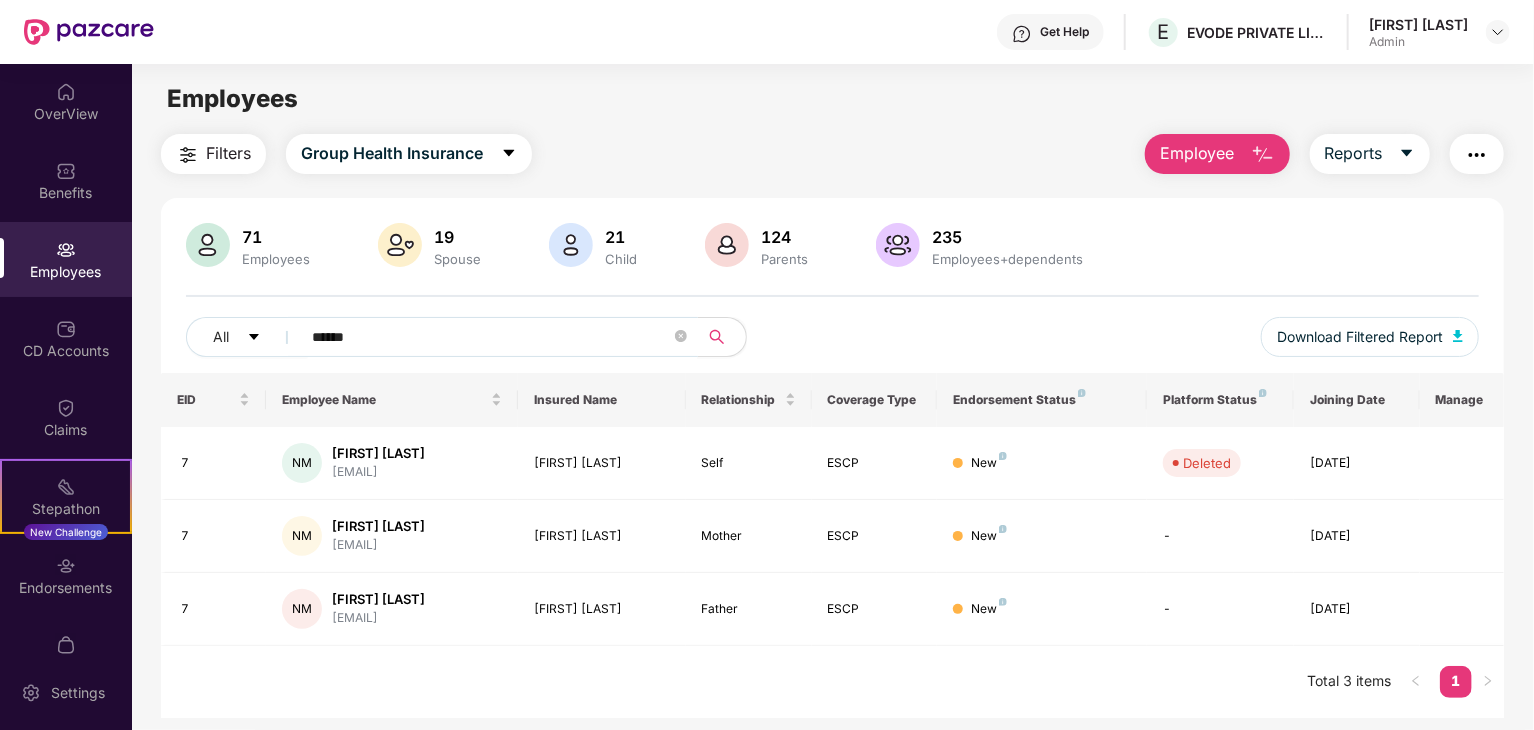 type on "******" 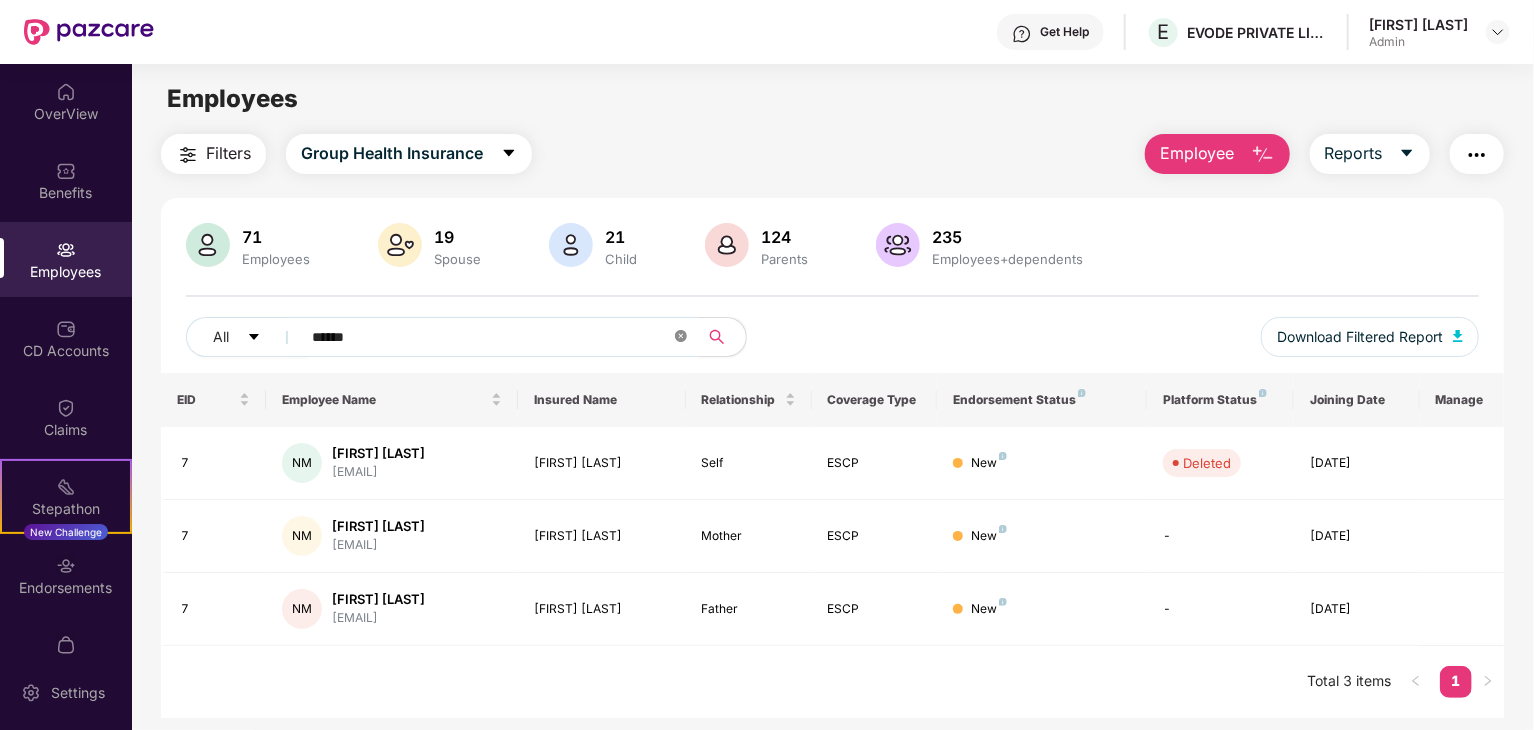 click 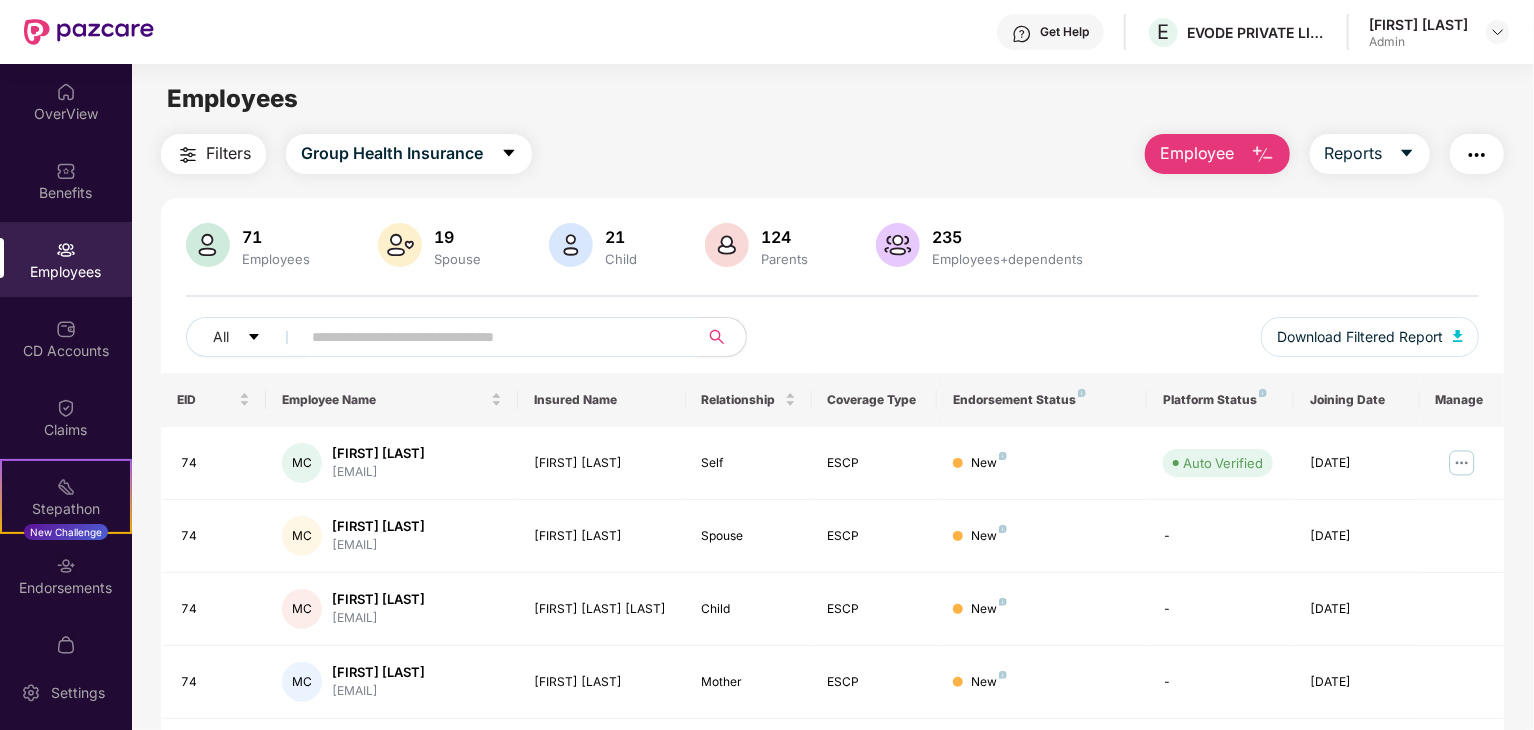 click on "All Download Filtered Report" at bounding box center (832, 345) 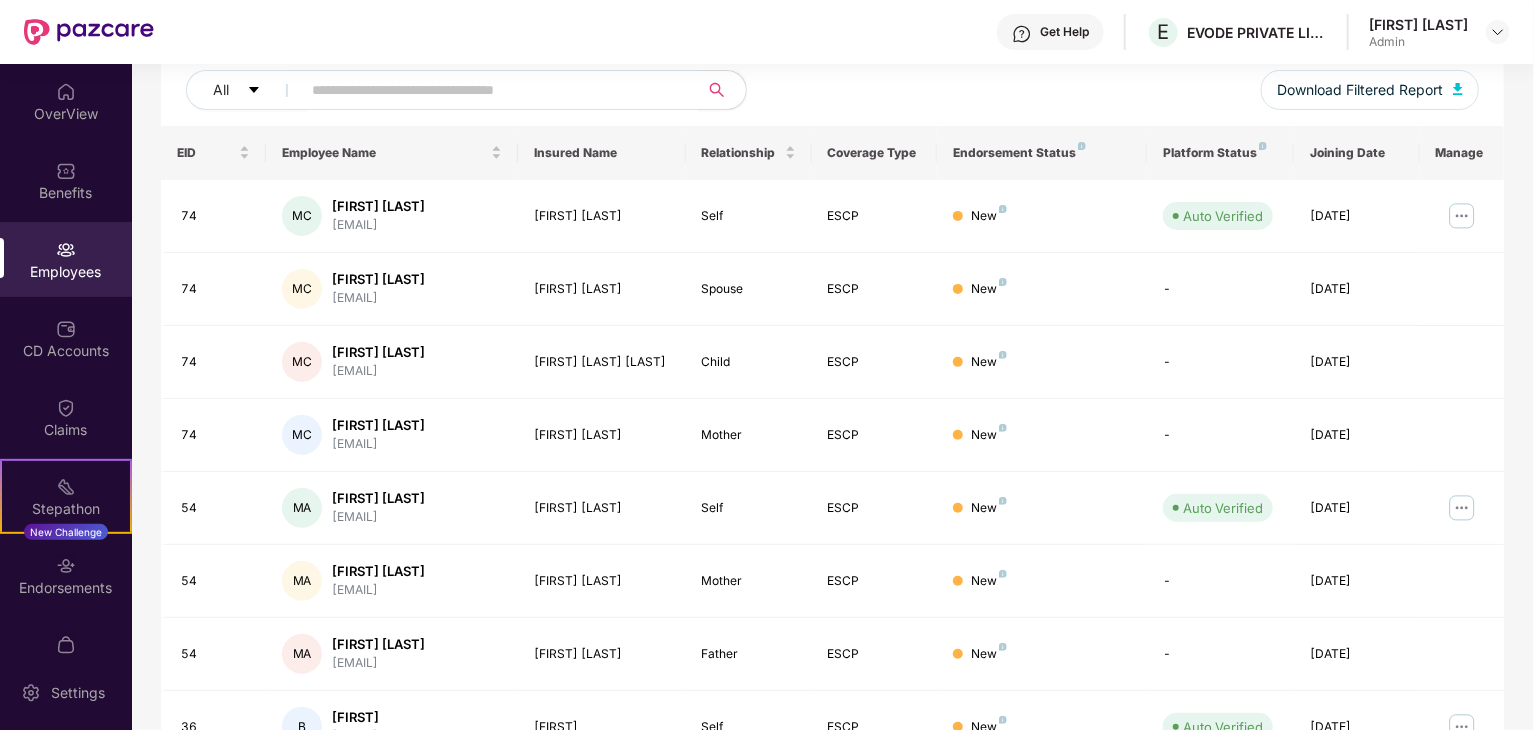 scroll, scrollTop: 496, scrollLeft: 0, axis: vertical 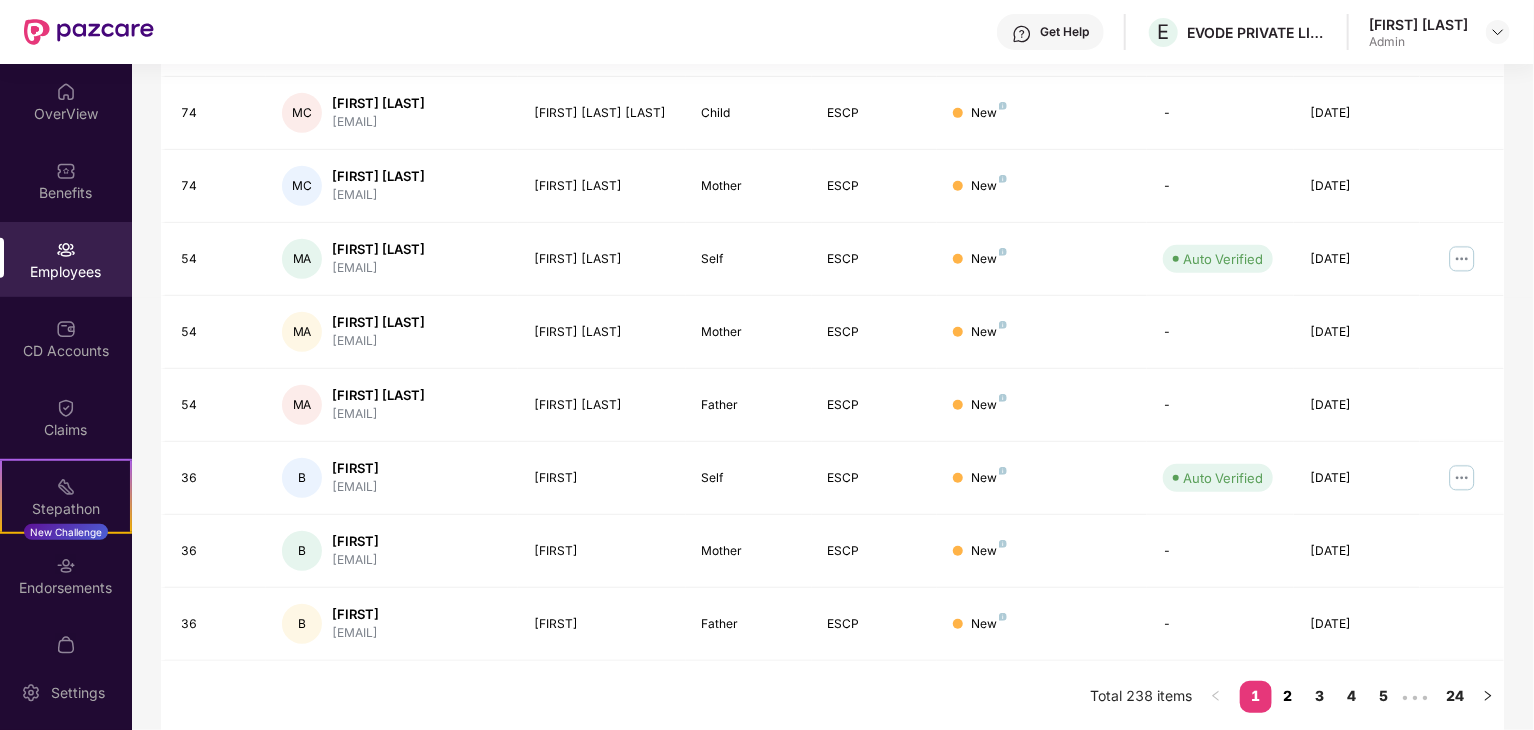click on "2" at bounding box center [1288, 696] 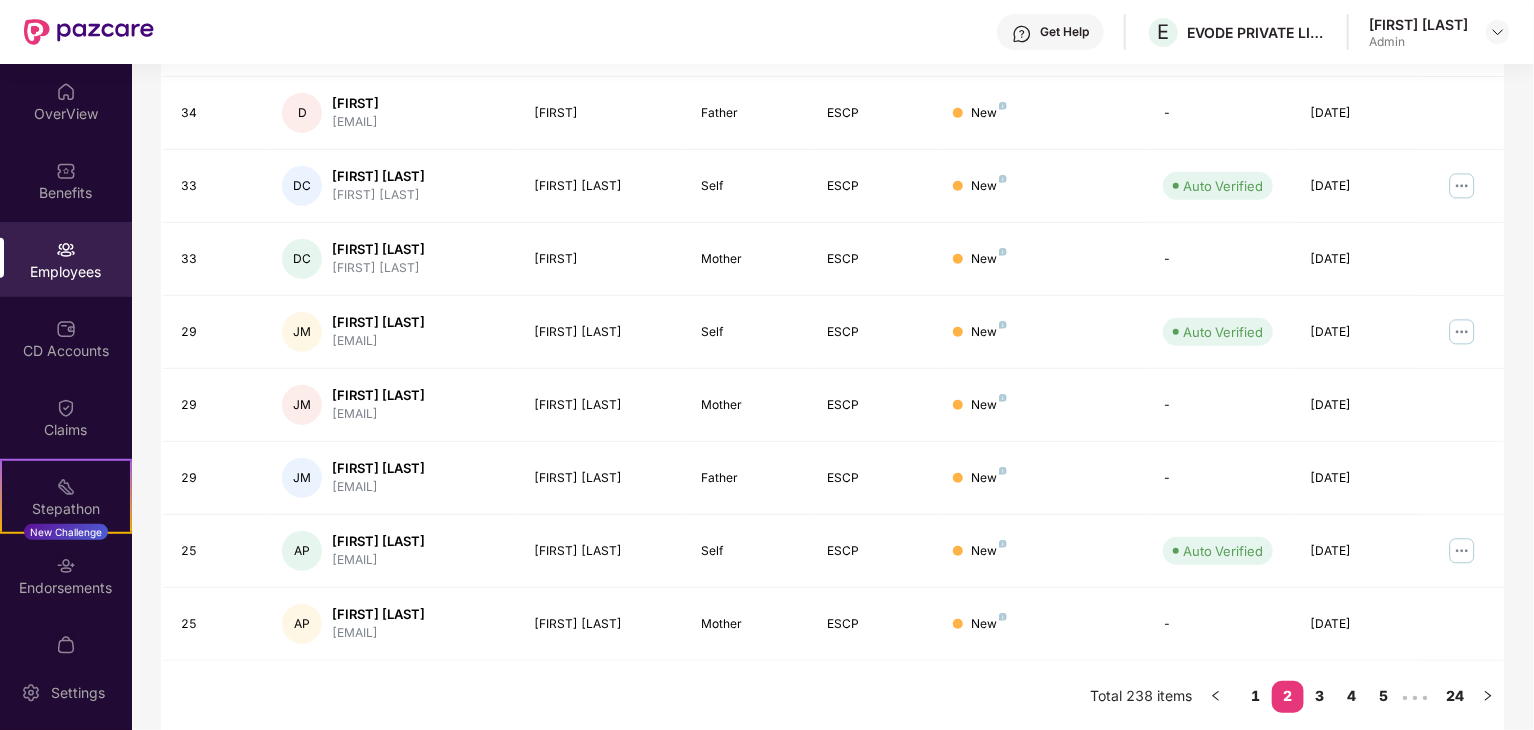 type 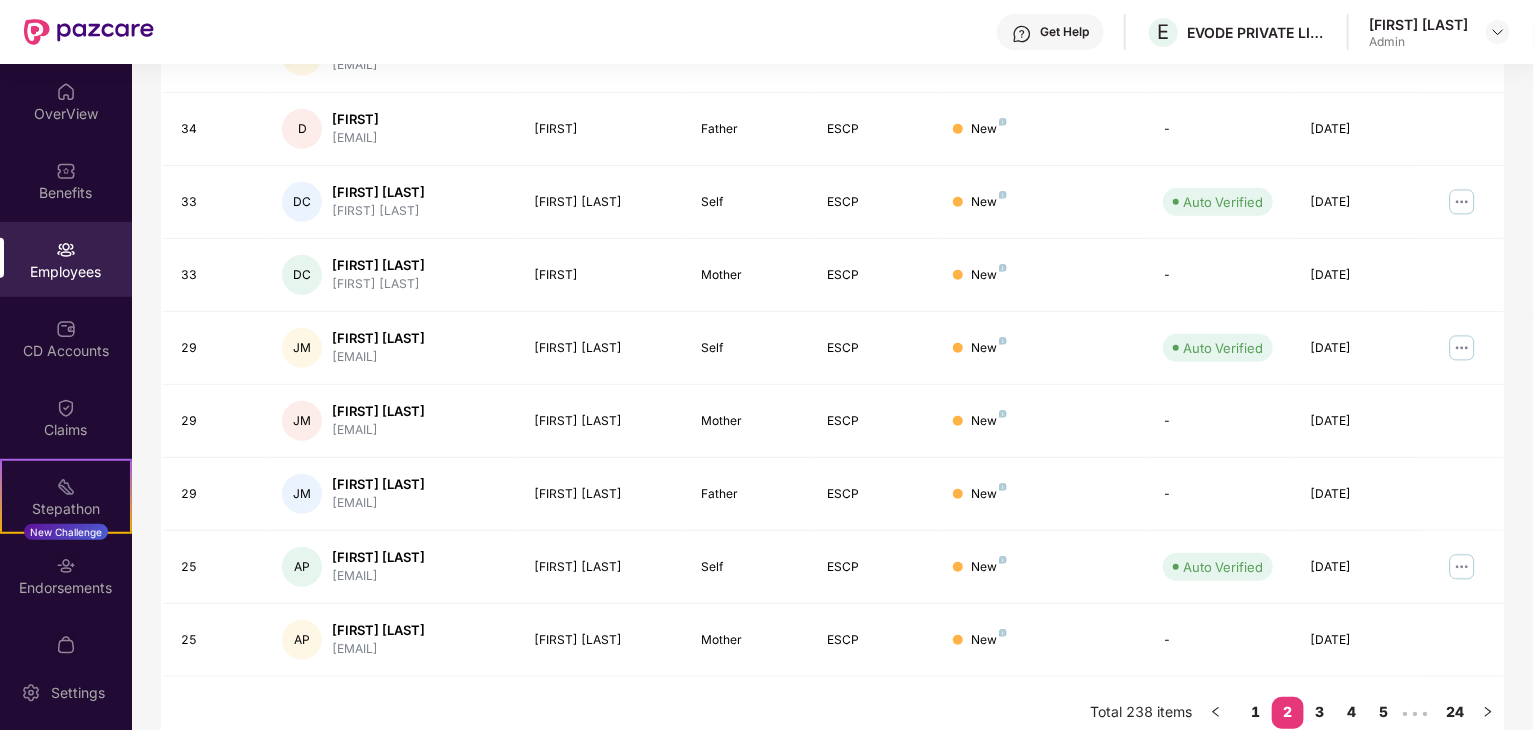 scroll, scrollTop: 520, scrollLeft: 0, axis: vertical 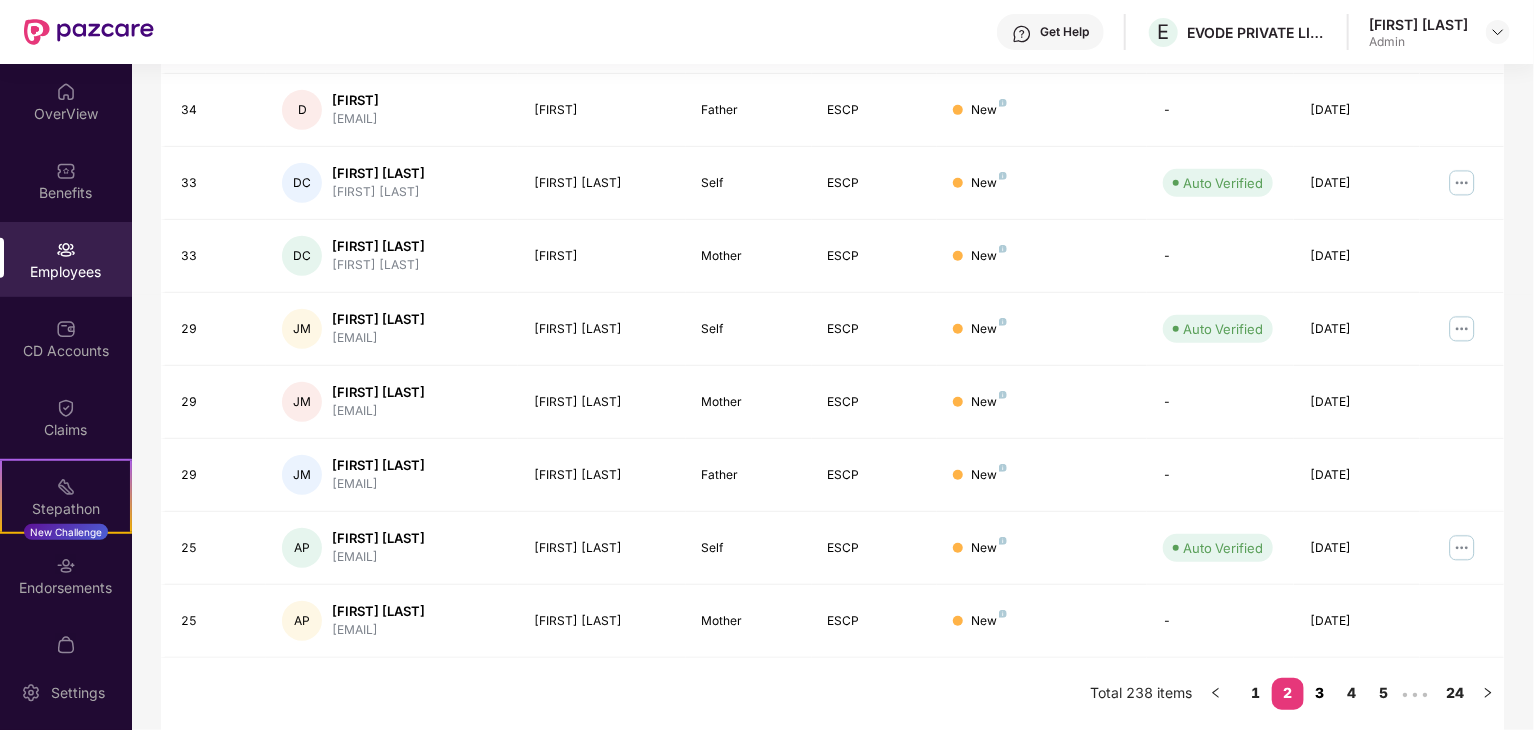 click on "3" at bounding box center (1320, 693) 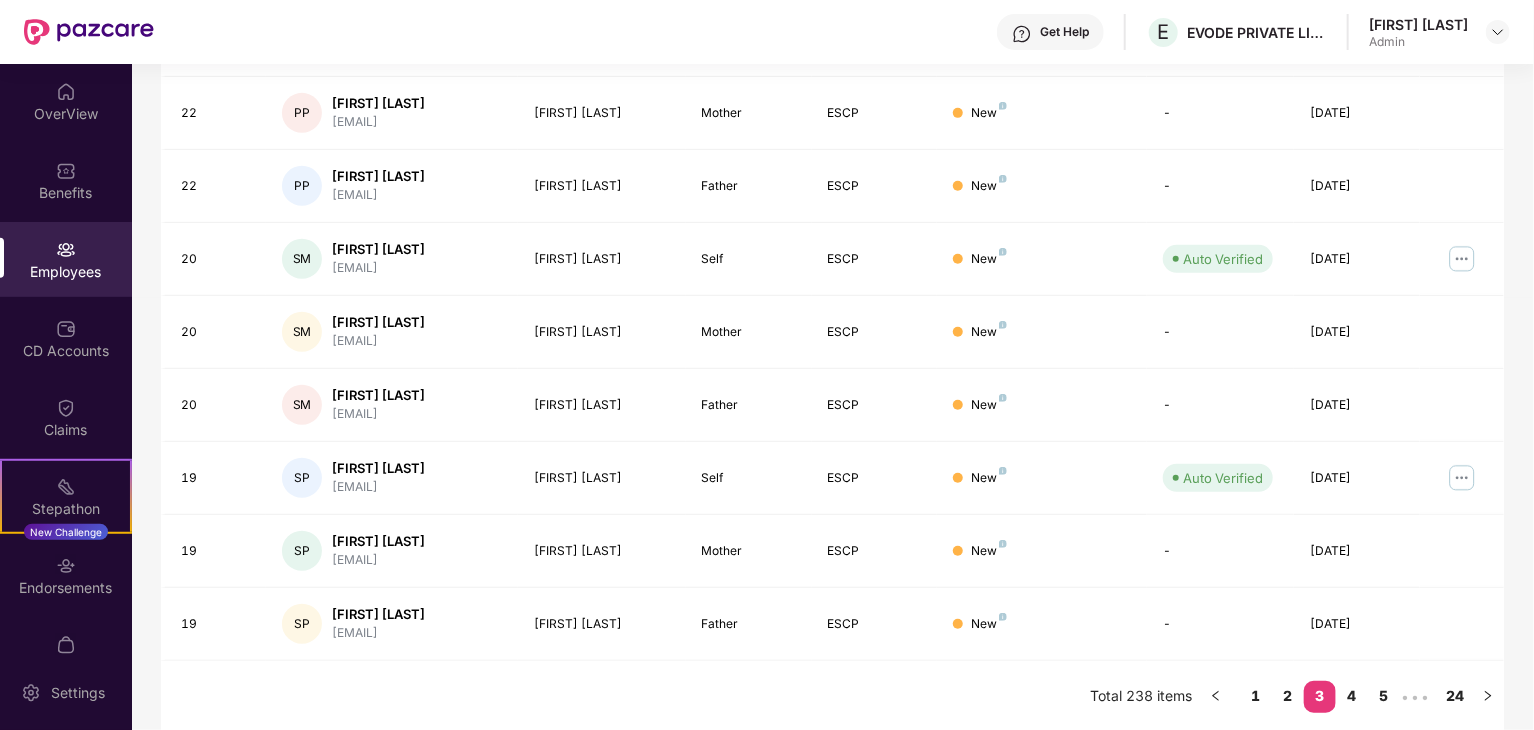 type 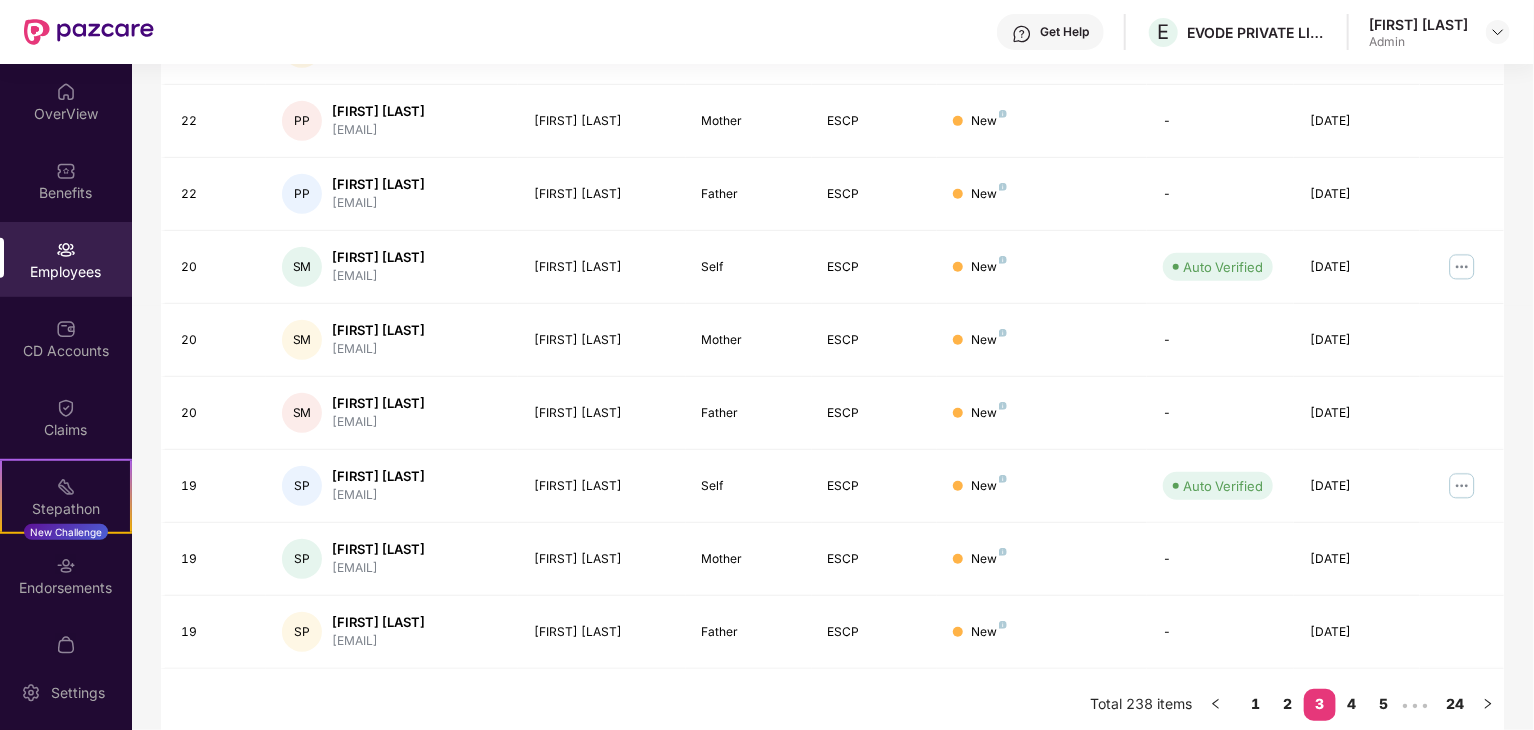 scroll, scrollTop: 496, scrollLeft: 0, axis: vertical 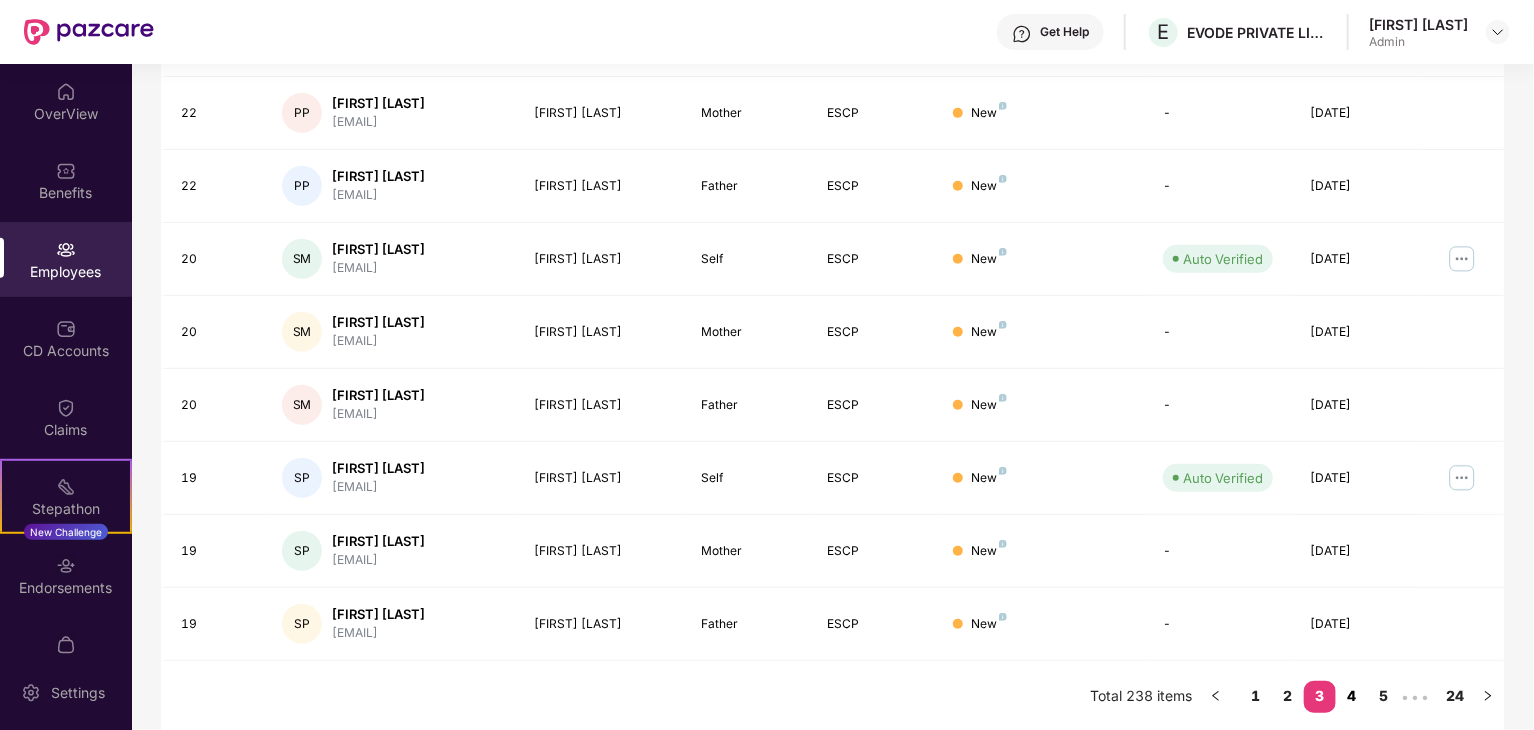 click on "4" at bounding box center (1352, 696) 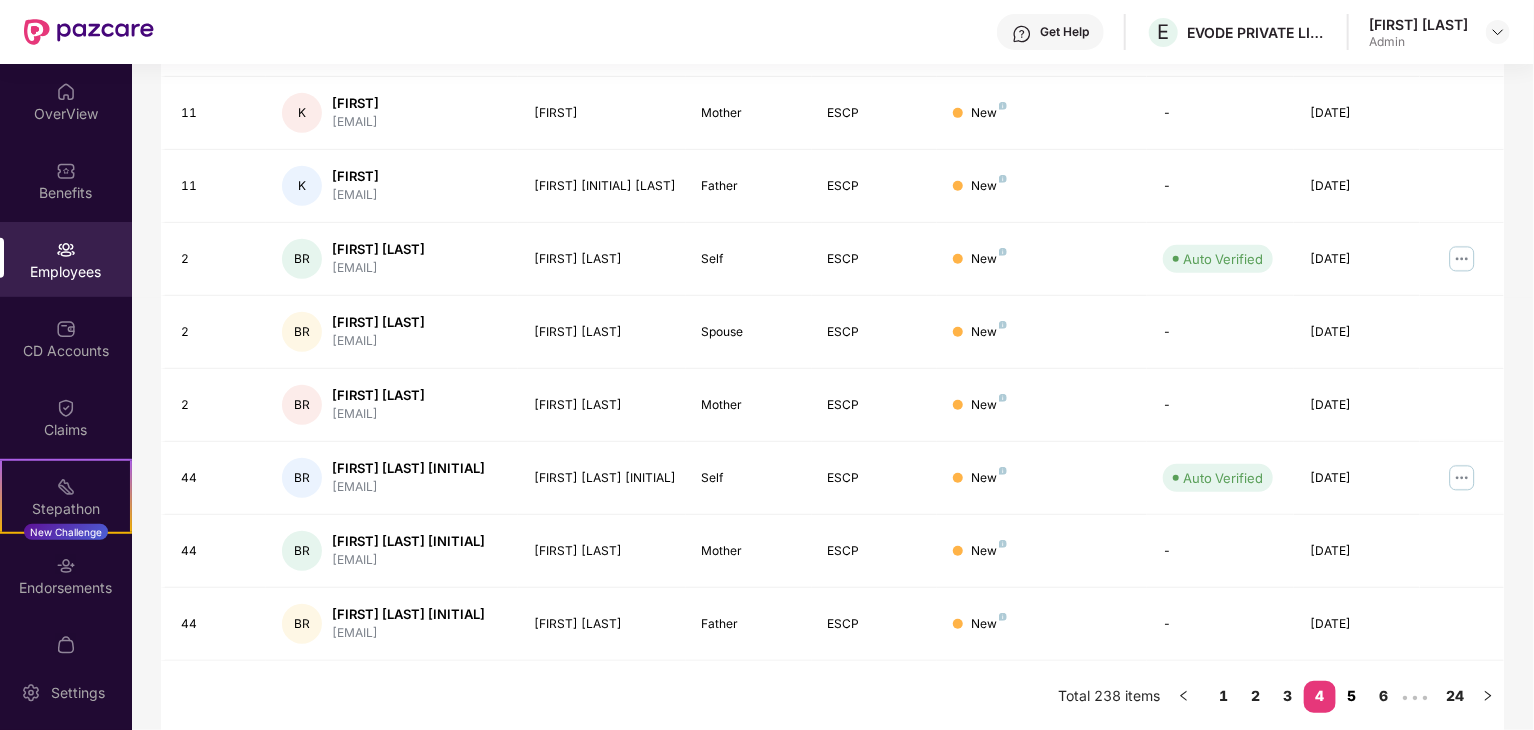 type 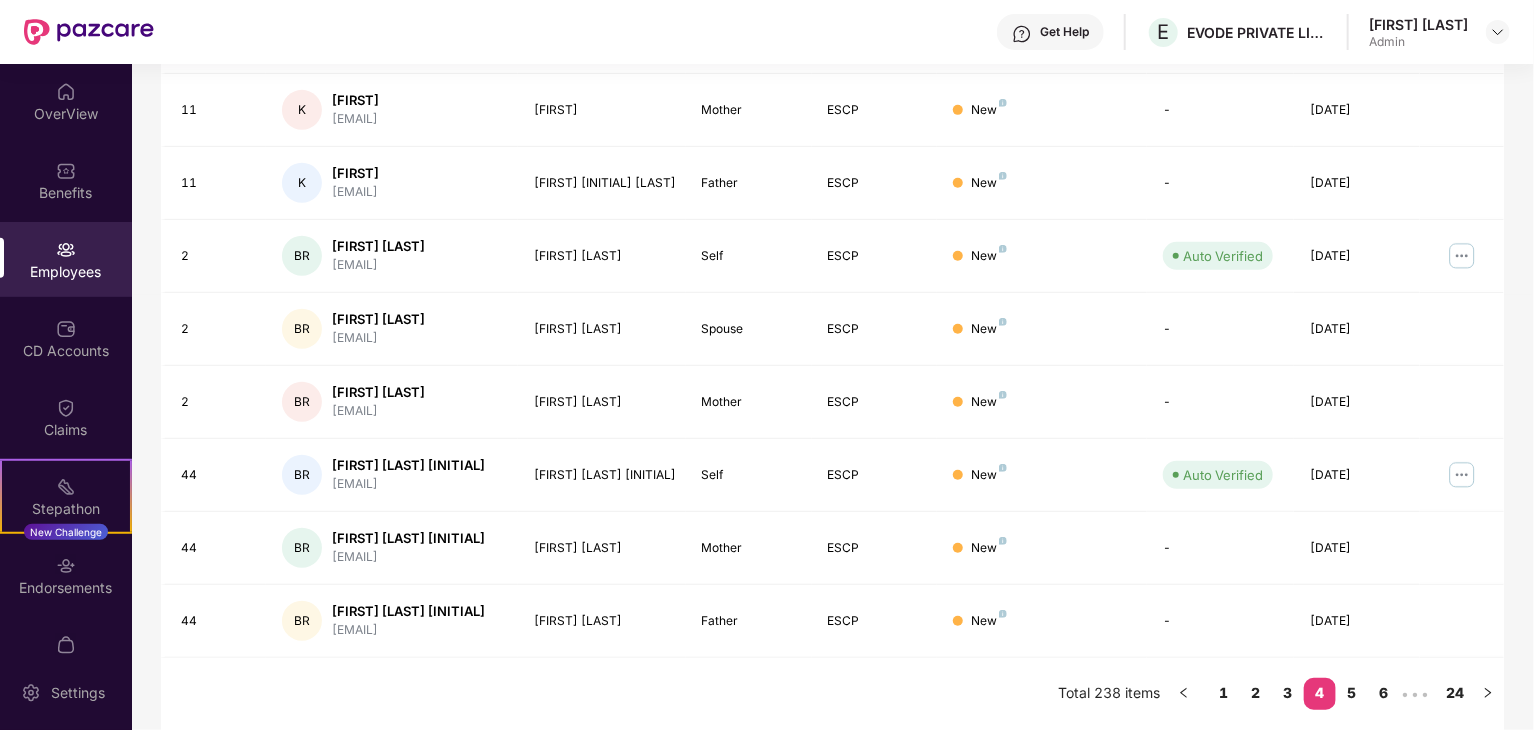 scroll, scrollTop: 547, scrollLeft: 0, axis: vertical 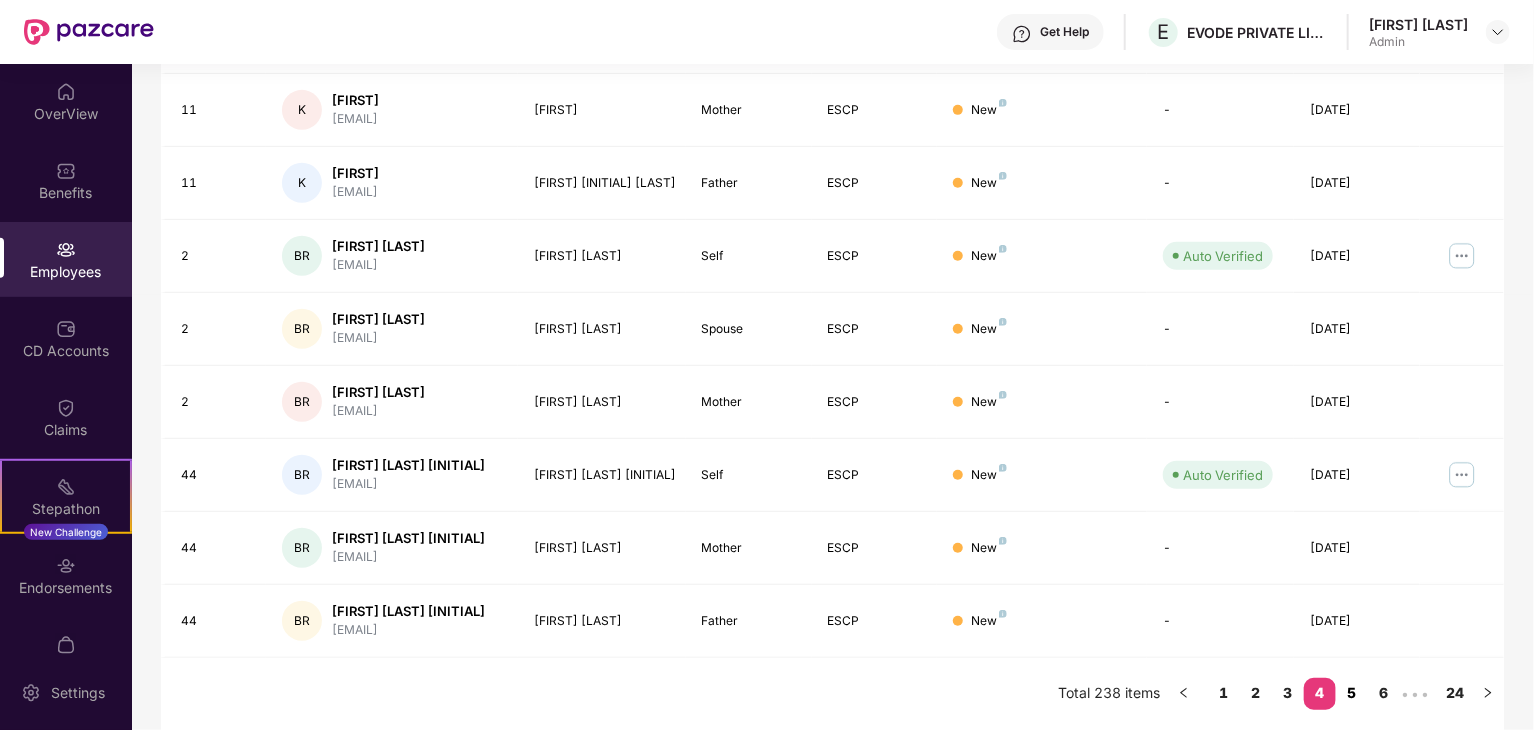 click on "5" at bounding box center [1352, 693] 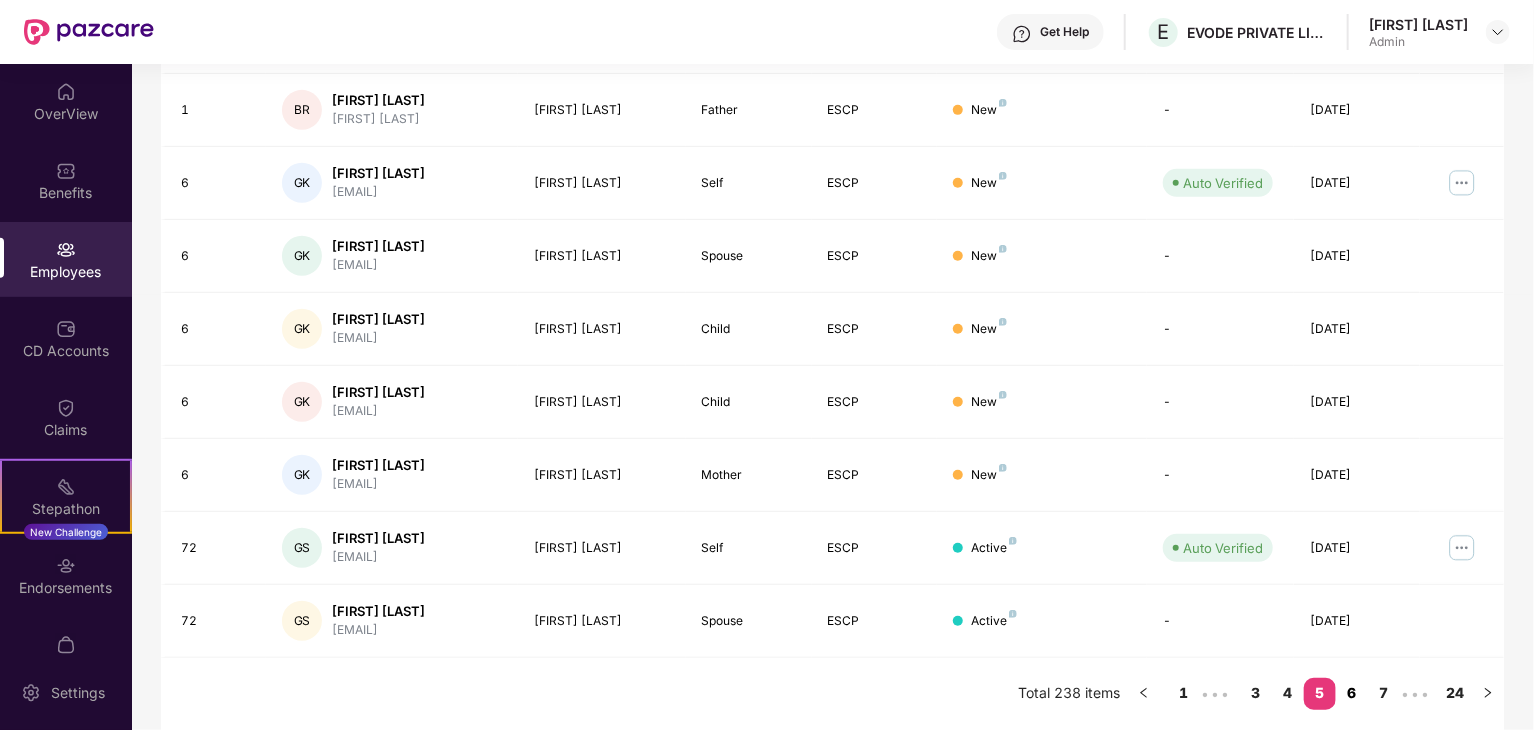 click on "6" at bounding box center (1352, 693) 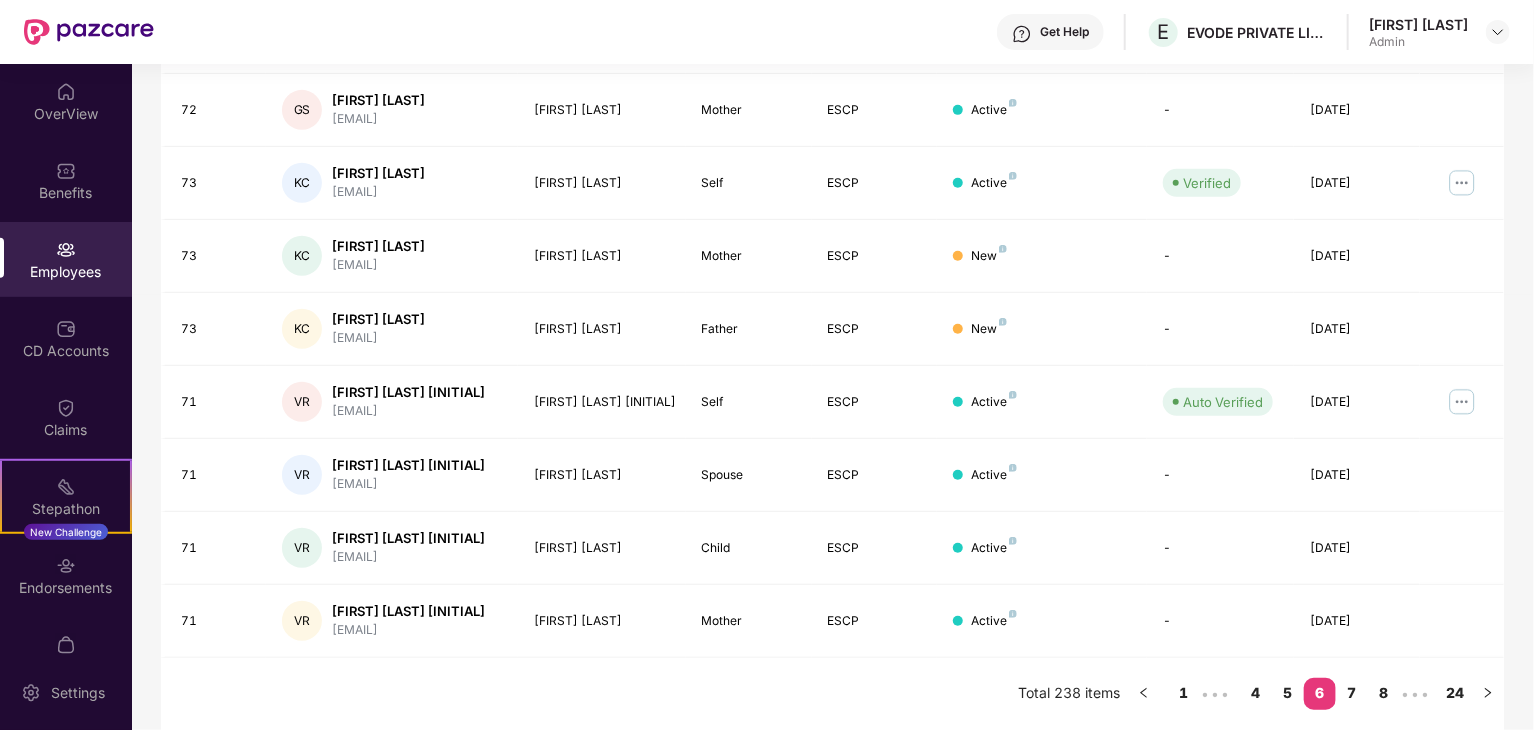 scroll, scrollTop: 496, scrollLeft: 0, axis: vertical 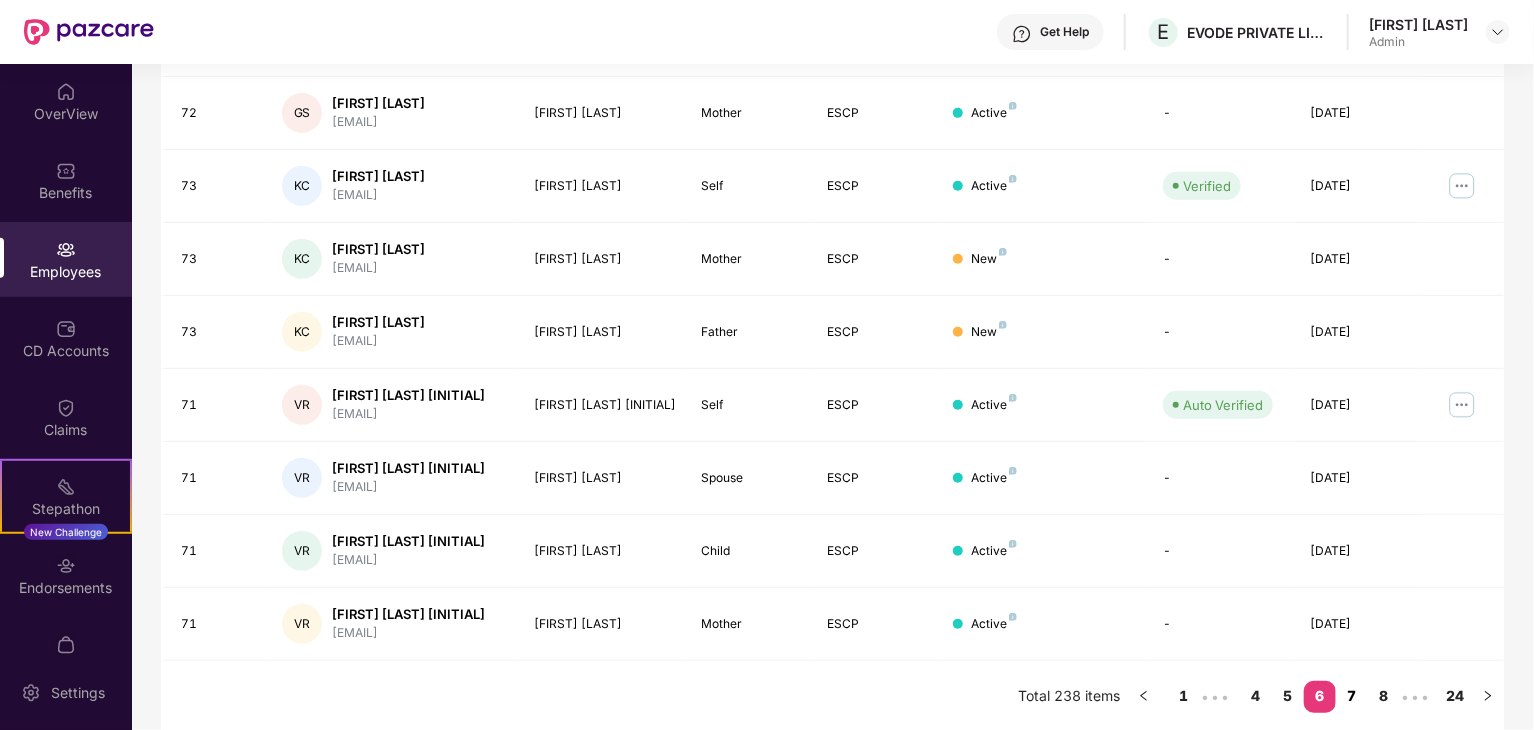 click on "7" at bounding box center [1352, 696] 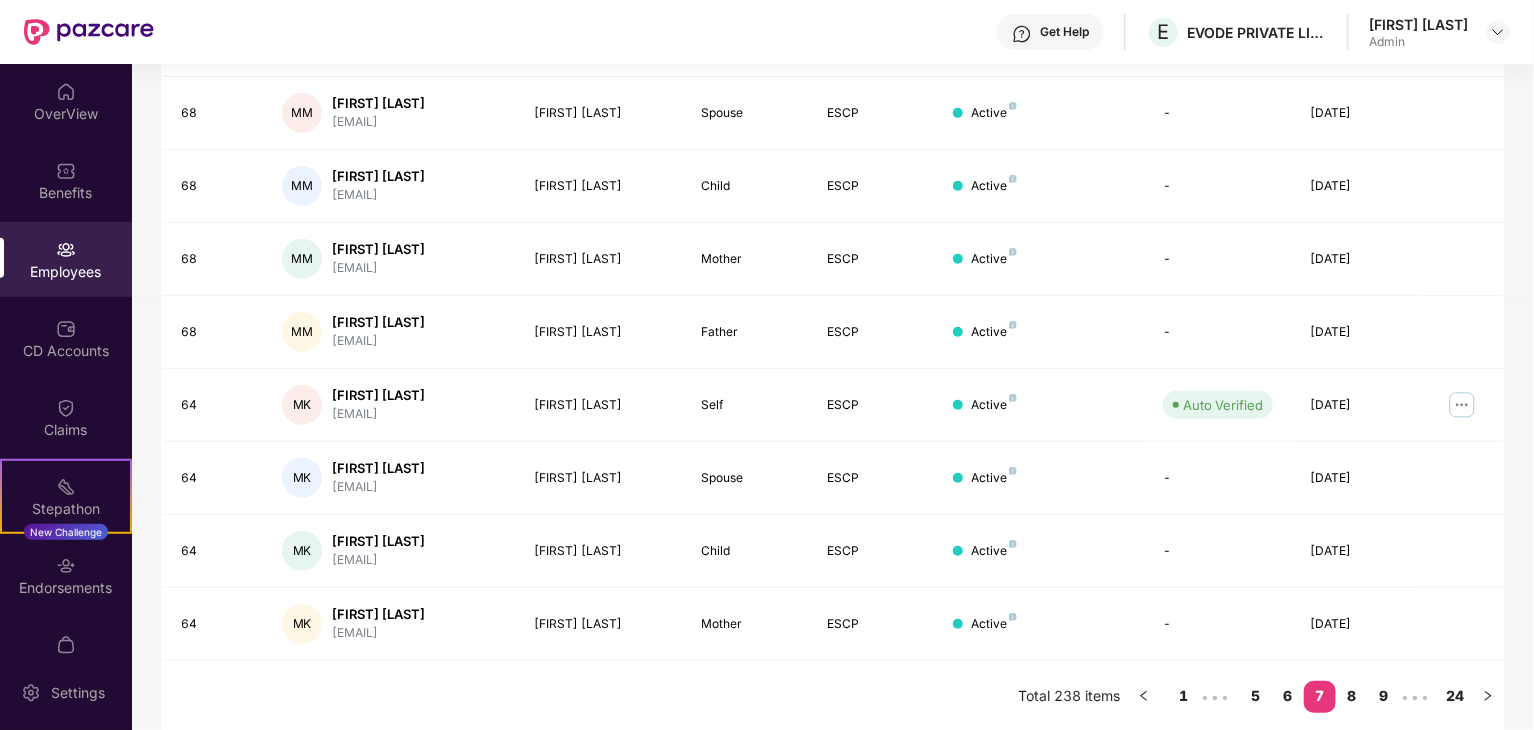 type 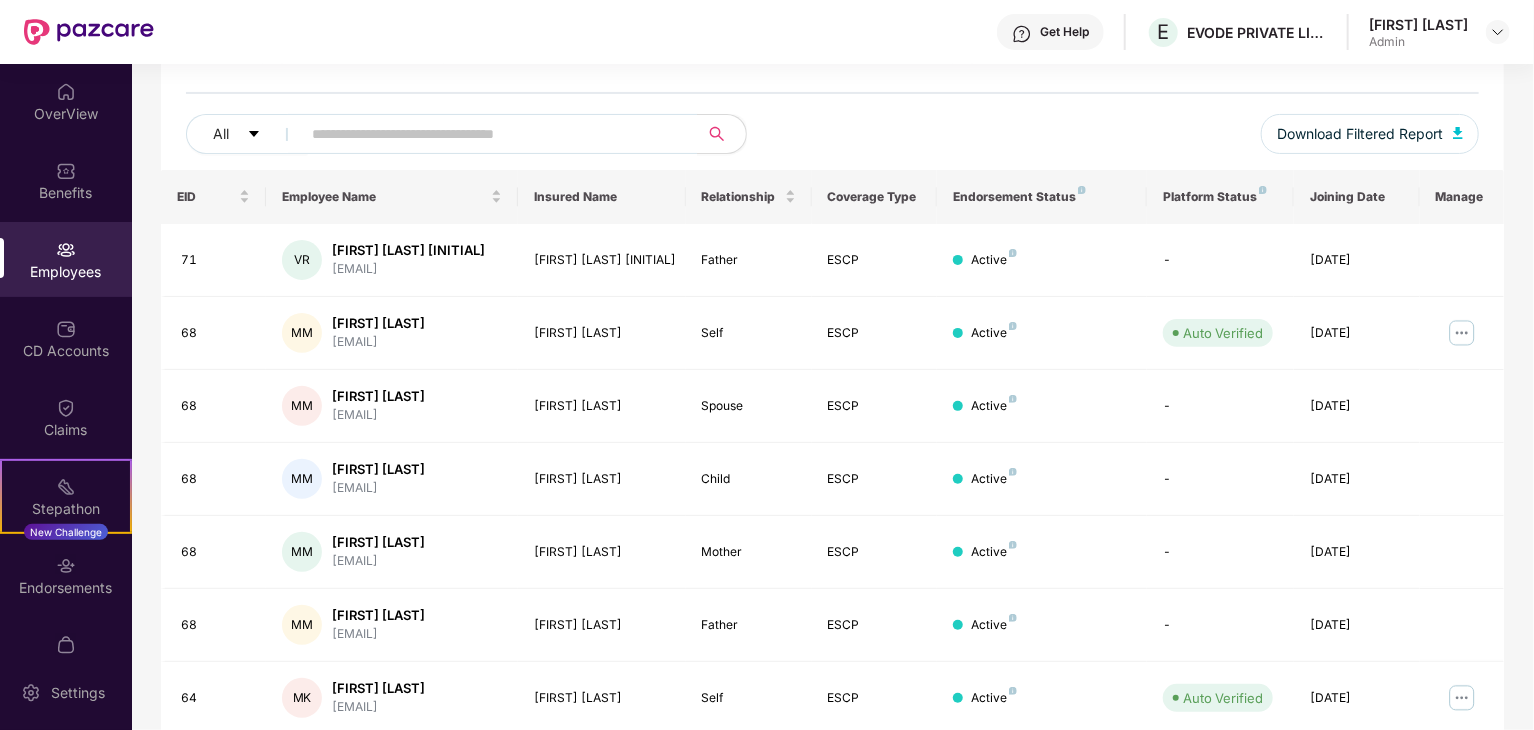 scroll, scrollTop: 0, scrollLeft: 0, axis: both 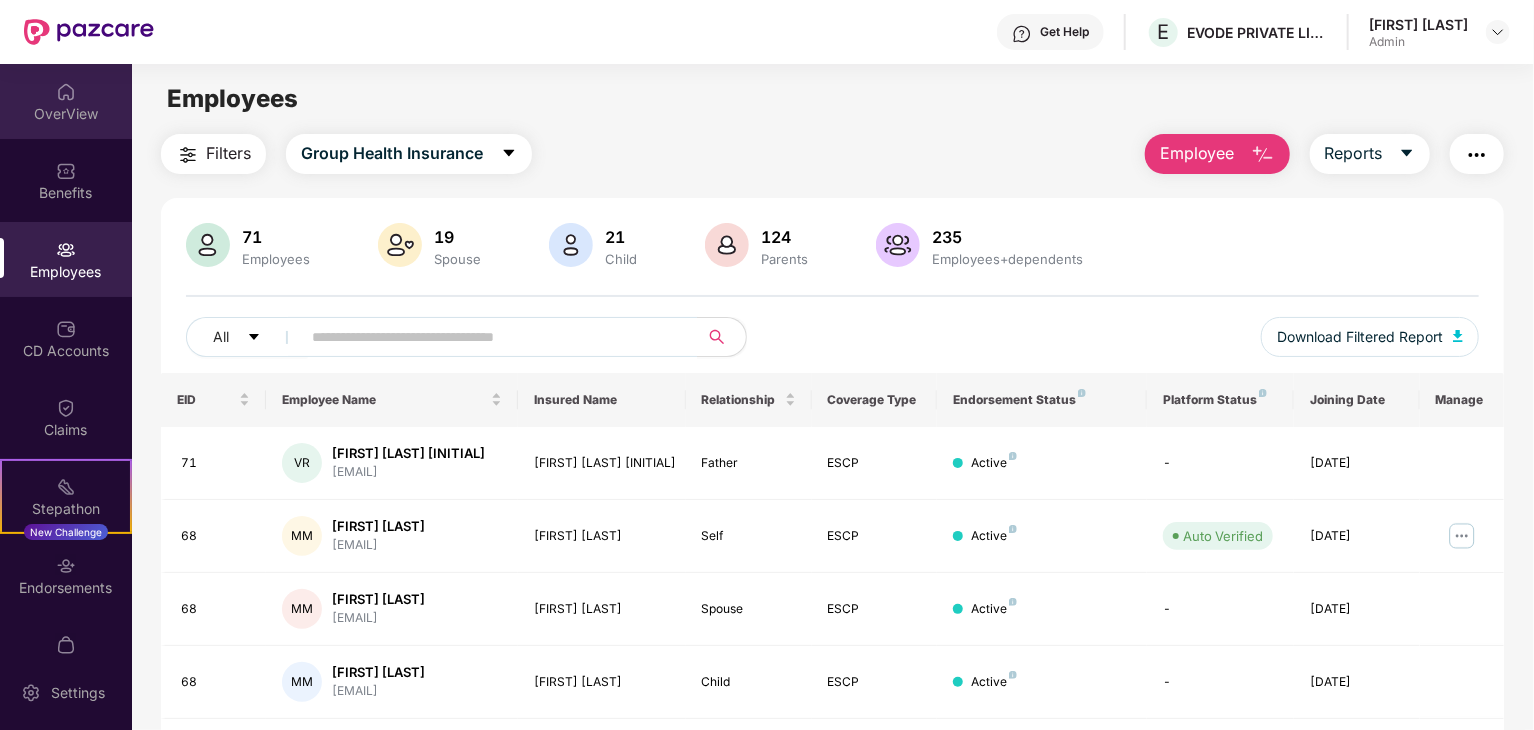 click on "OverView" at bounding box center [66, 101] 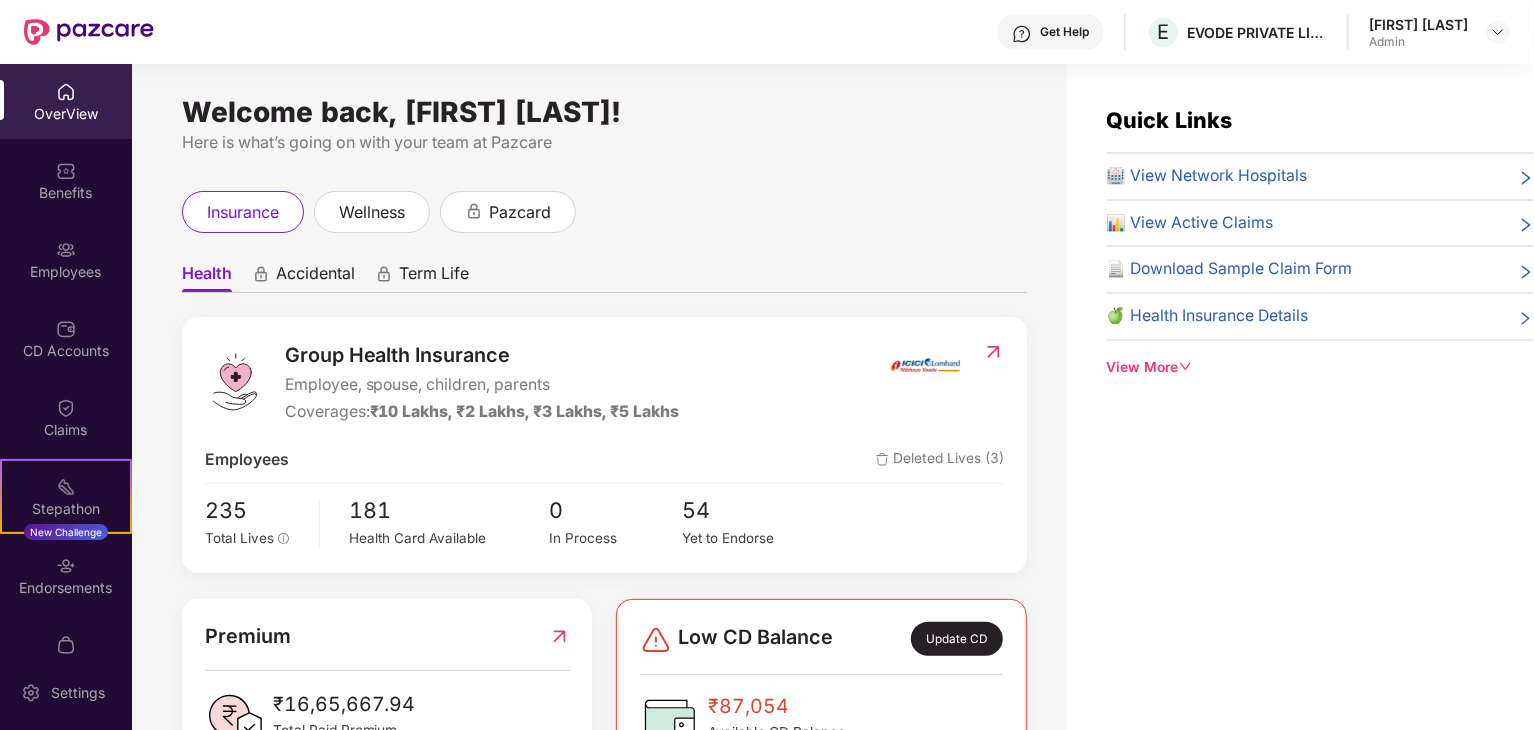 click on "Quick Links 🏥 View Network Hospitals 📊 View Active Claims 📄 Download Sample Claim Form 🍏 Health Insurance Details View More" at bounding box center [1300, 429] 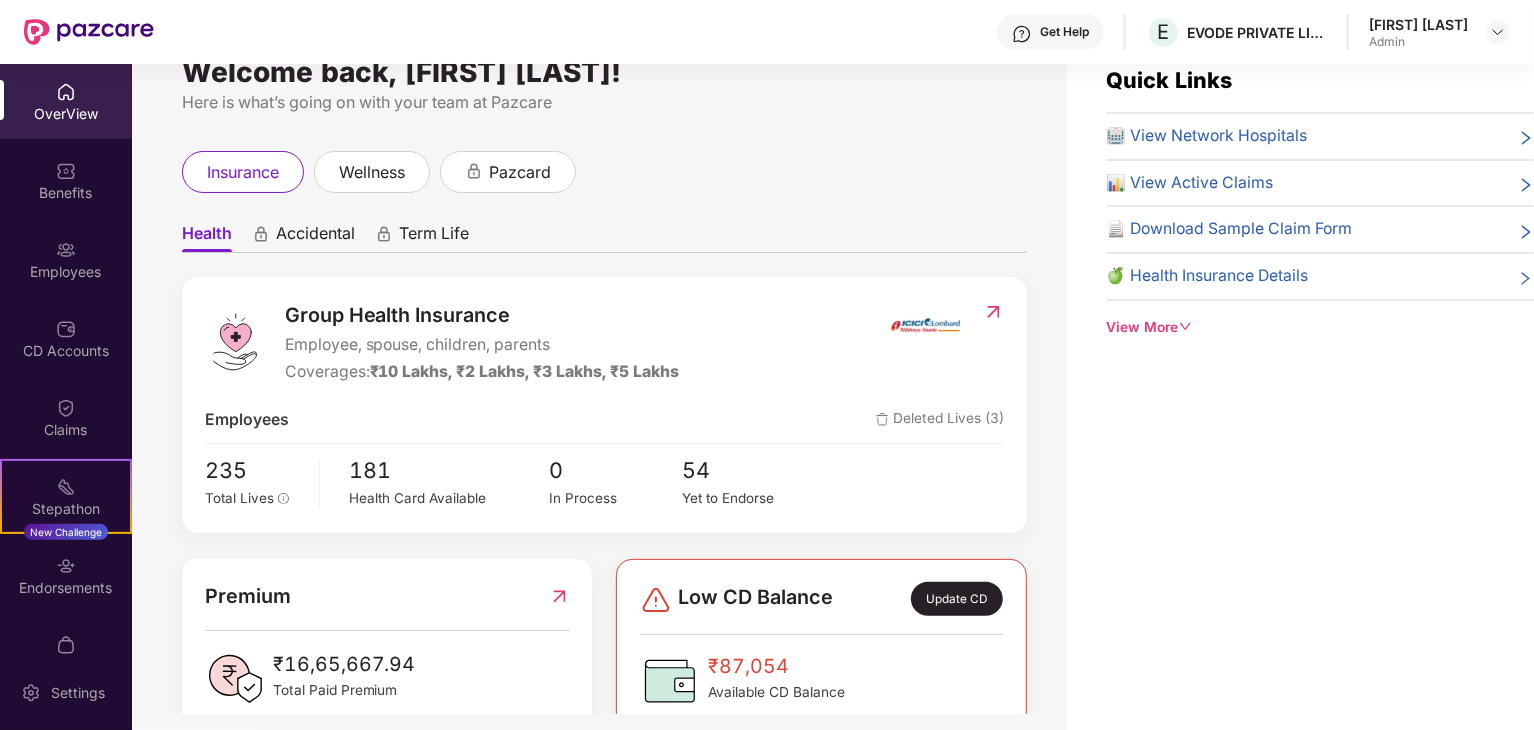 scroll, scrollTop: 64, scrollLeft: 0, axis: vertical 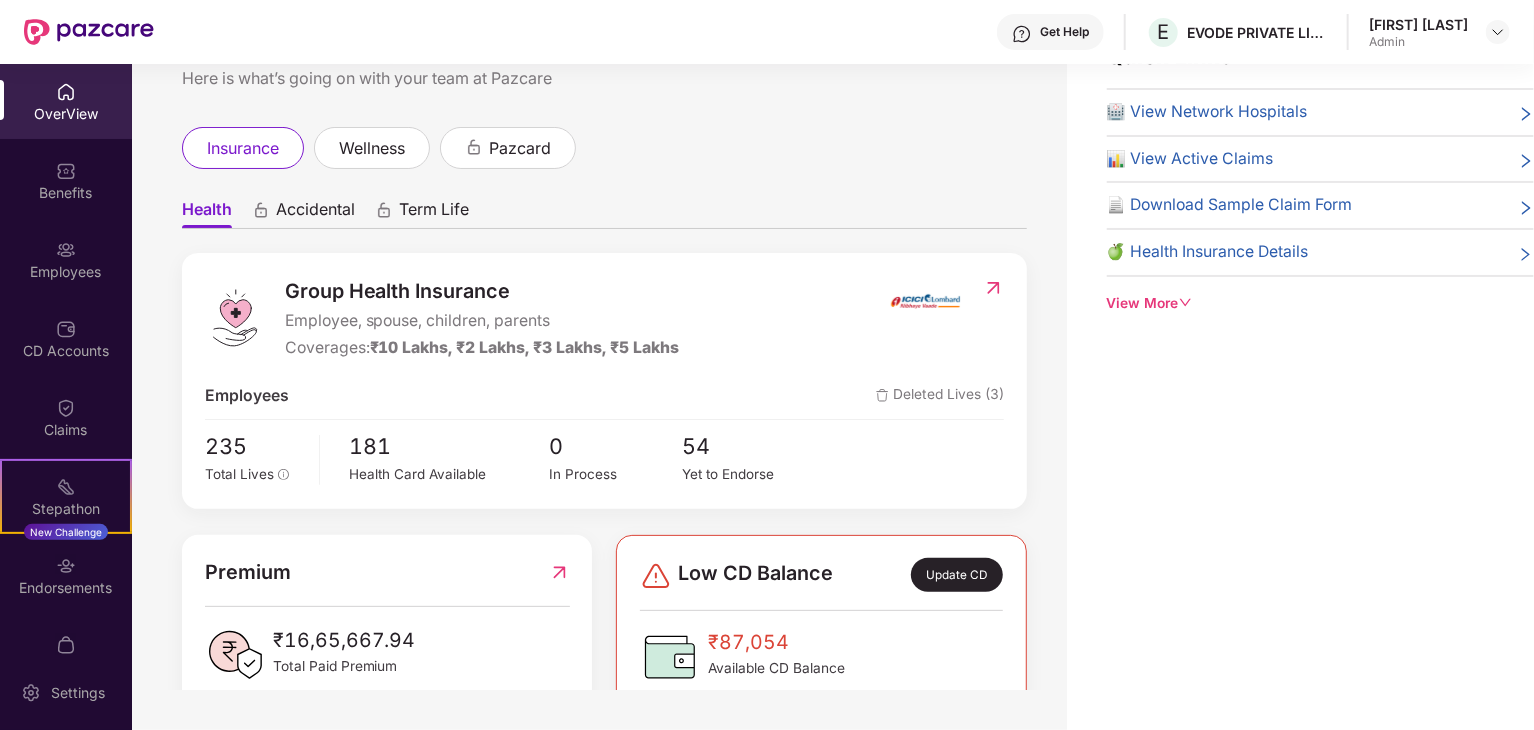 click on "Update CD" at bounding box center (957, 575) 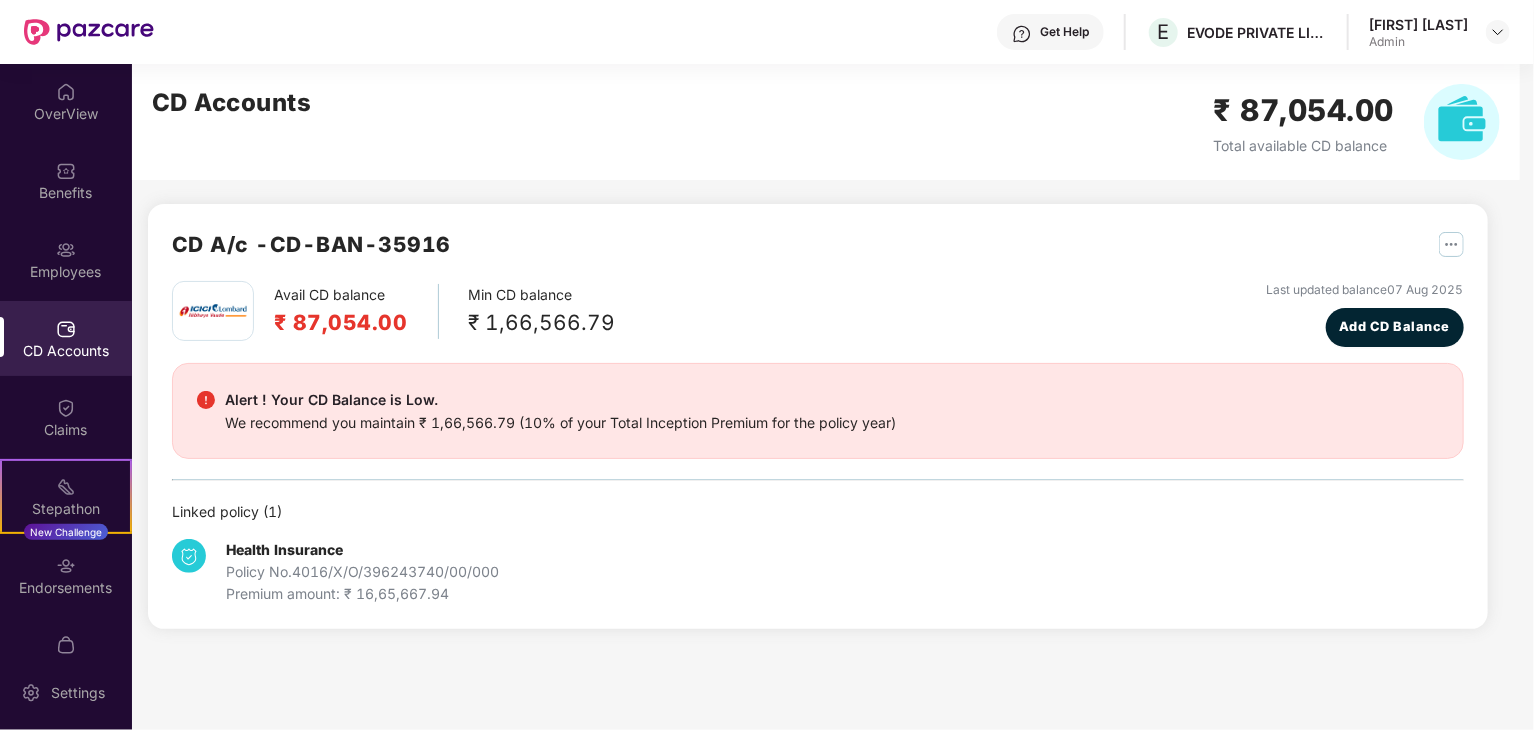 scroll, scrollTop: 0, scrollLeft: 0, axis: both 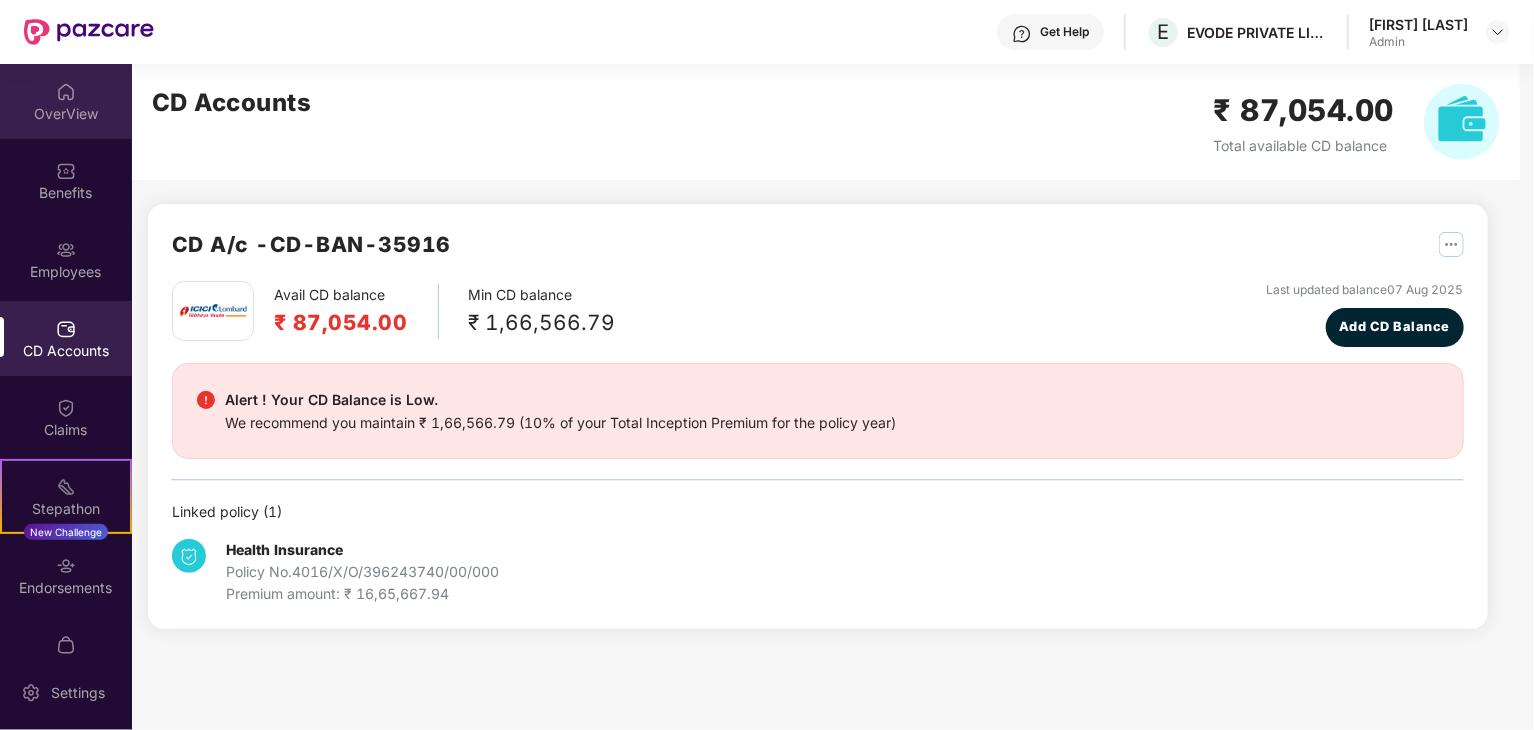 click on "OverView" at bounding box center [66, 114] 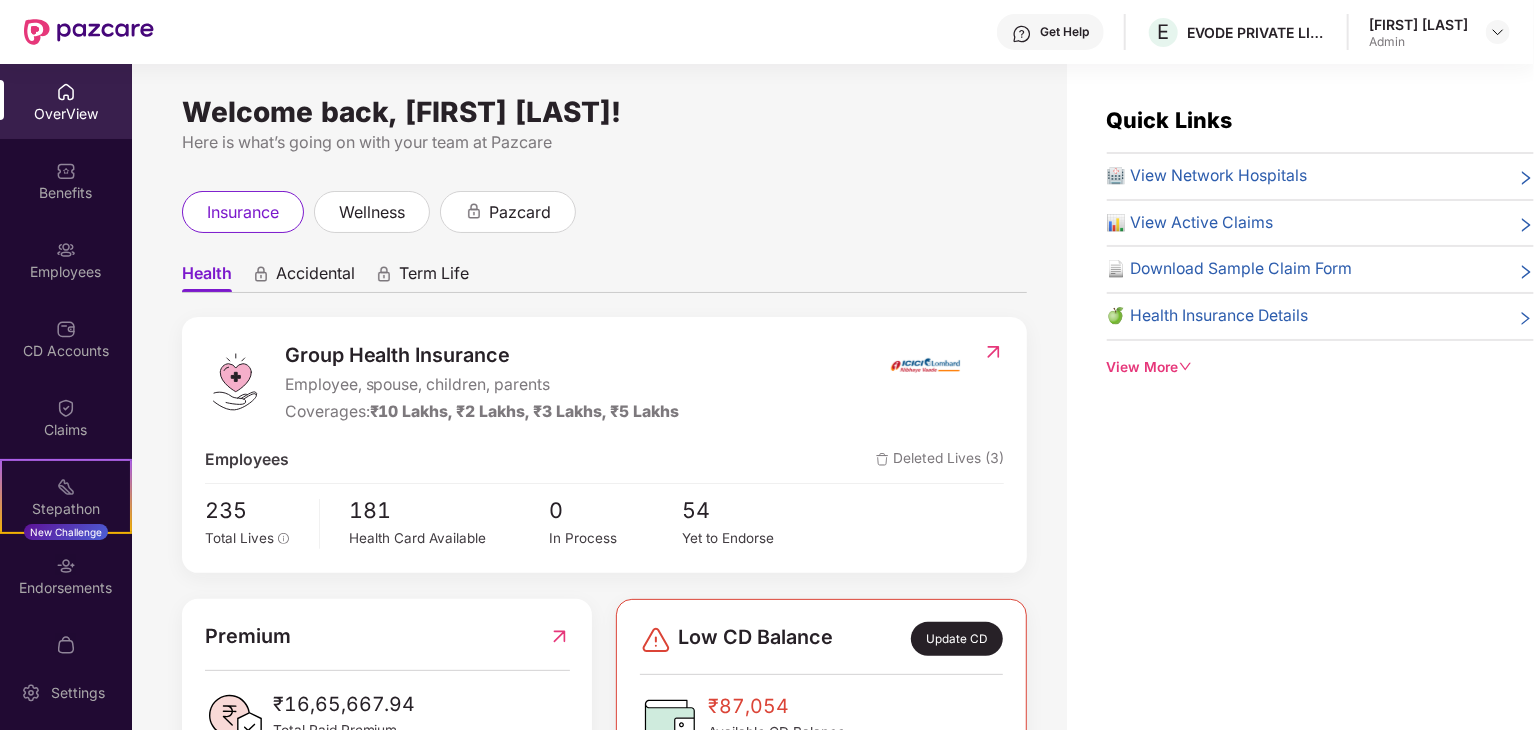 click on "Welcome back, [FIRST] [LAST]! Here is what’s going on with your team at Pazcare insurance wellness pazcard Health Accidental Term Life Group Health Insurance Employee, spouse, children, parents Coverages: ₹[AMOUNT], ₹[AMOUNT], ₹[AMOUNT], ₹[AMOUNT] Employees Deleted Lives (3) 235 Total Lives 181 Health Card Available 0 In Process 54 Yet to Endorse Premium ₹[AMOUNT] Total Paid Premium Low CD Balance Update CD ₹[AMOUNT] Available CD Balance Claim Update Total Claims Raised 2 *Last updated on 12:08 AM, 31 Jul 2025 Initiated Claims (0) In Process 0 Approved 0 IR Raised 0 Rejected 0 Settled 0 Uninitiated Claims (2)" at bounding box center [599, 409] 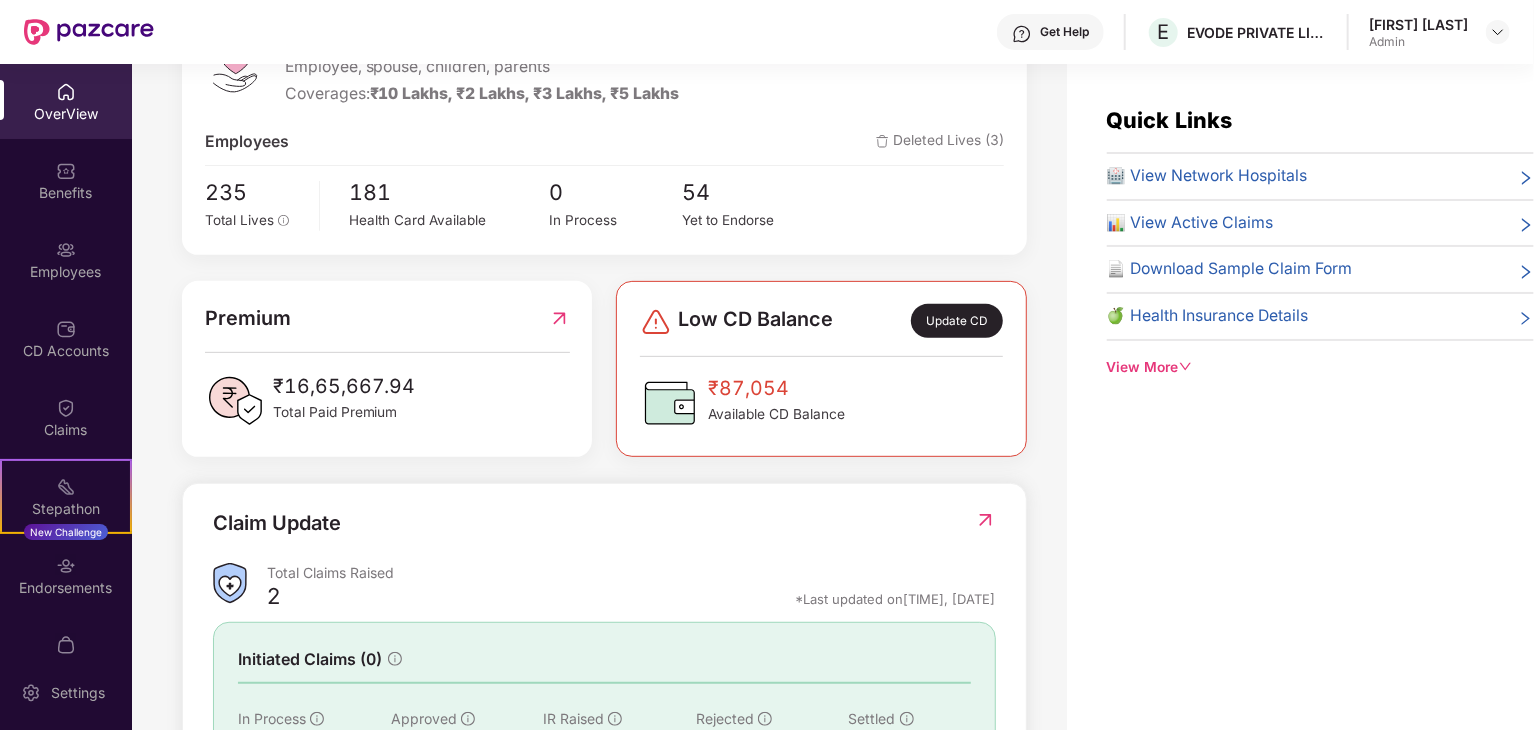 scroll, scrollTop: 506, scrollLeft: 0, axis: vertical 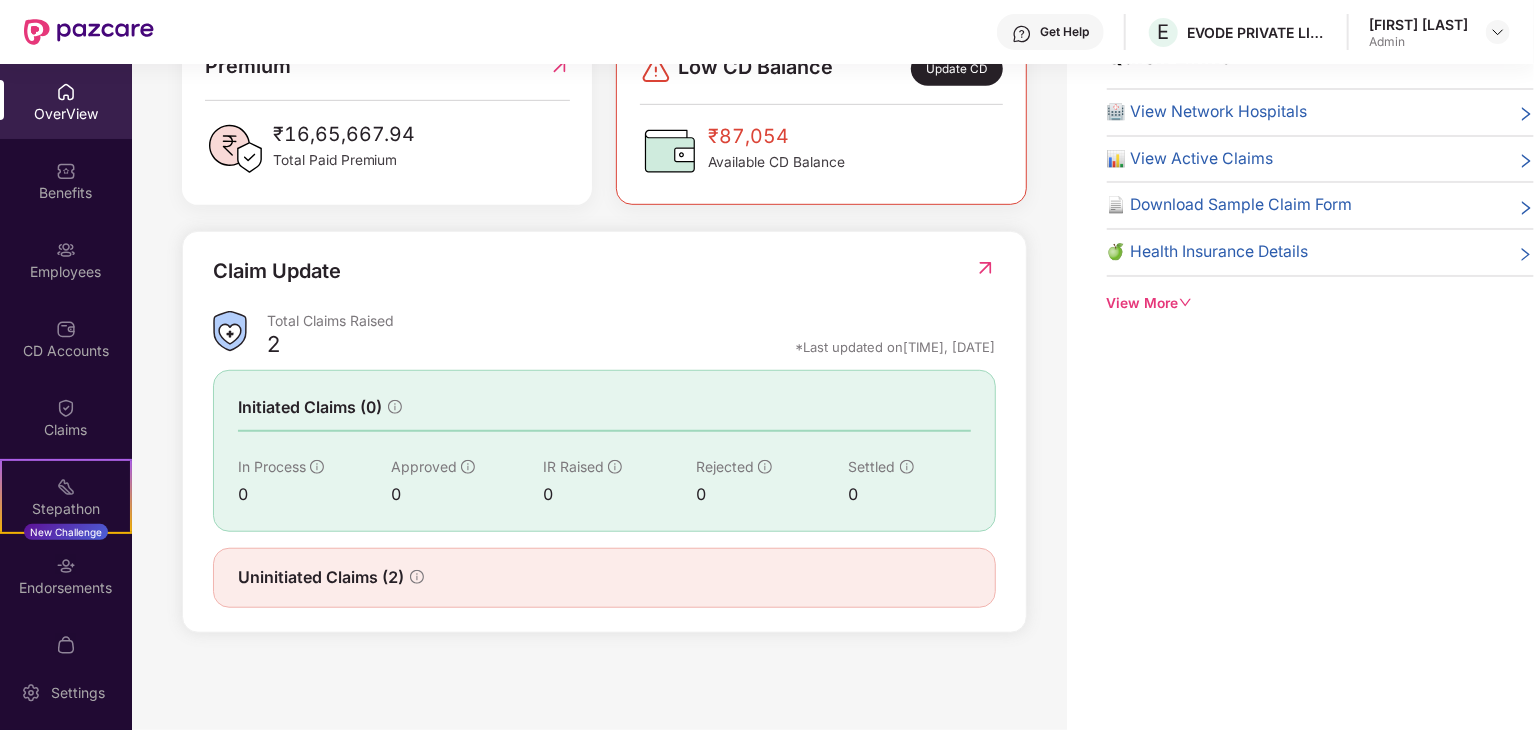 click at bounding box center [985, 268] 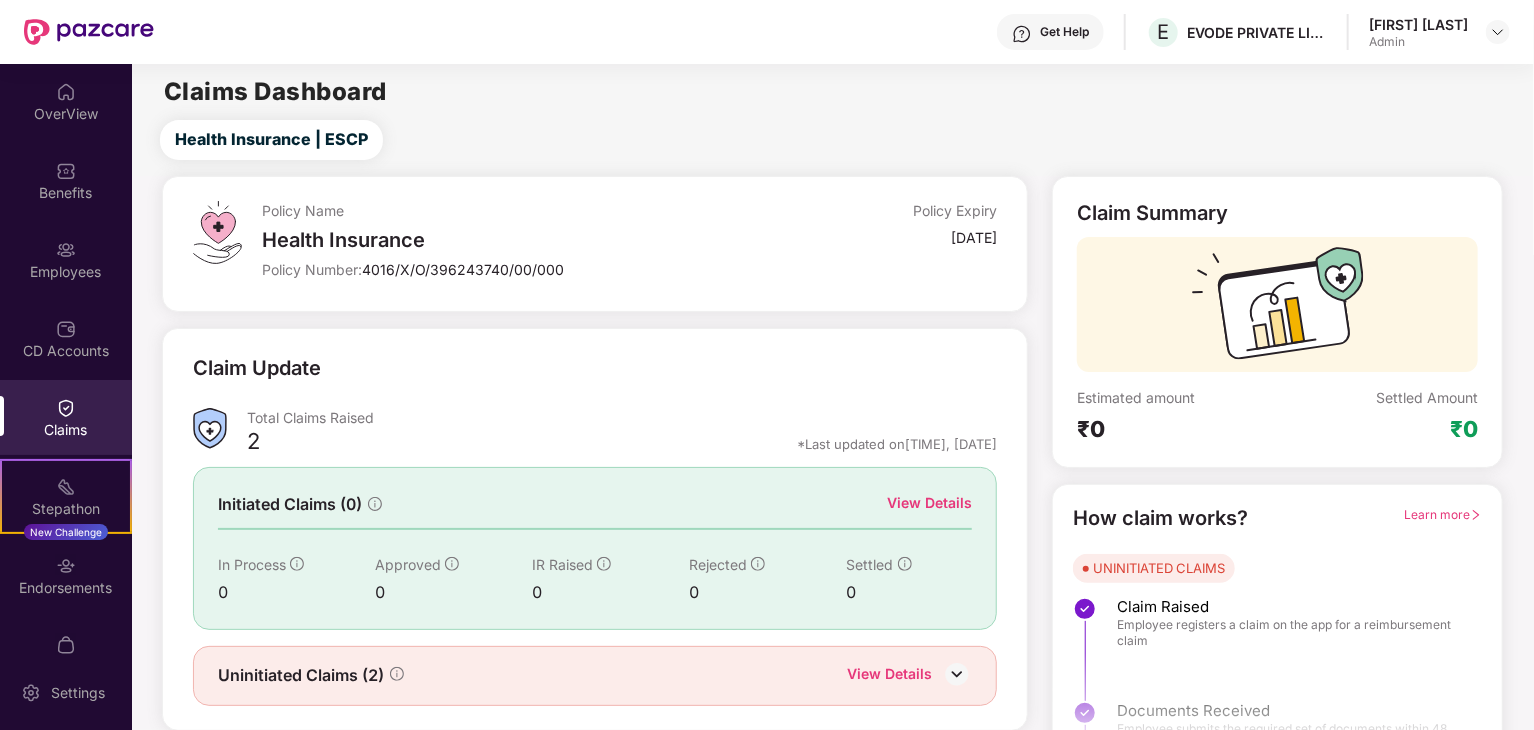 click on "Claim Update" at bounding box center (595, 380) 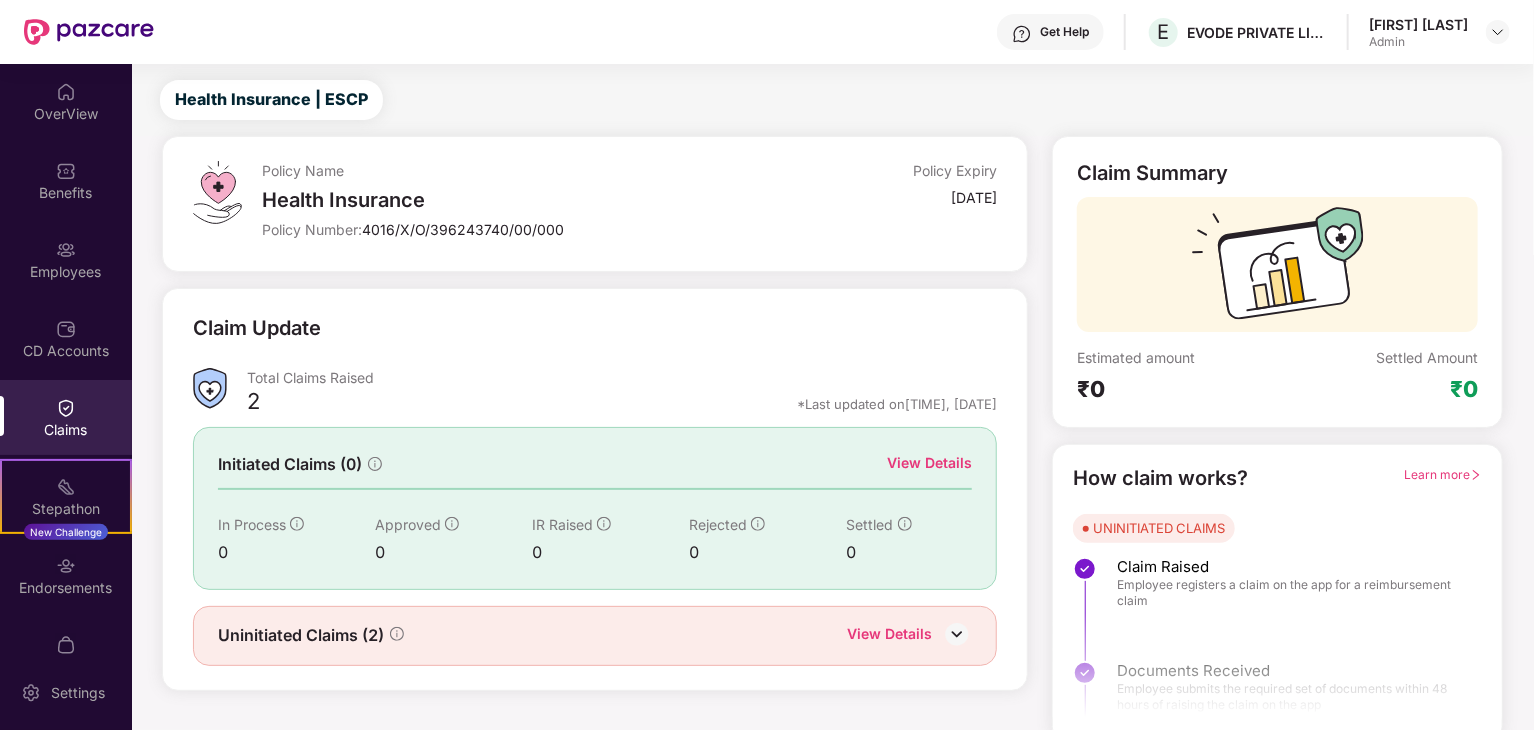 scroll, scrollTop: 52, scrollLeft: 0, axis: vertical 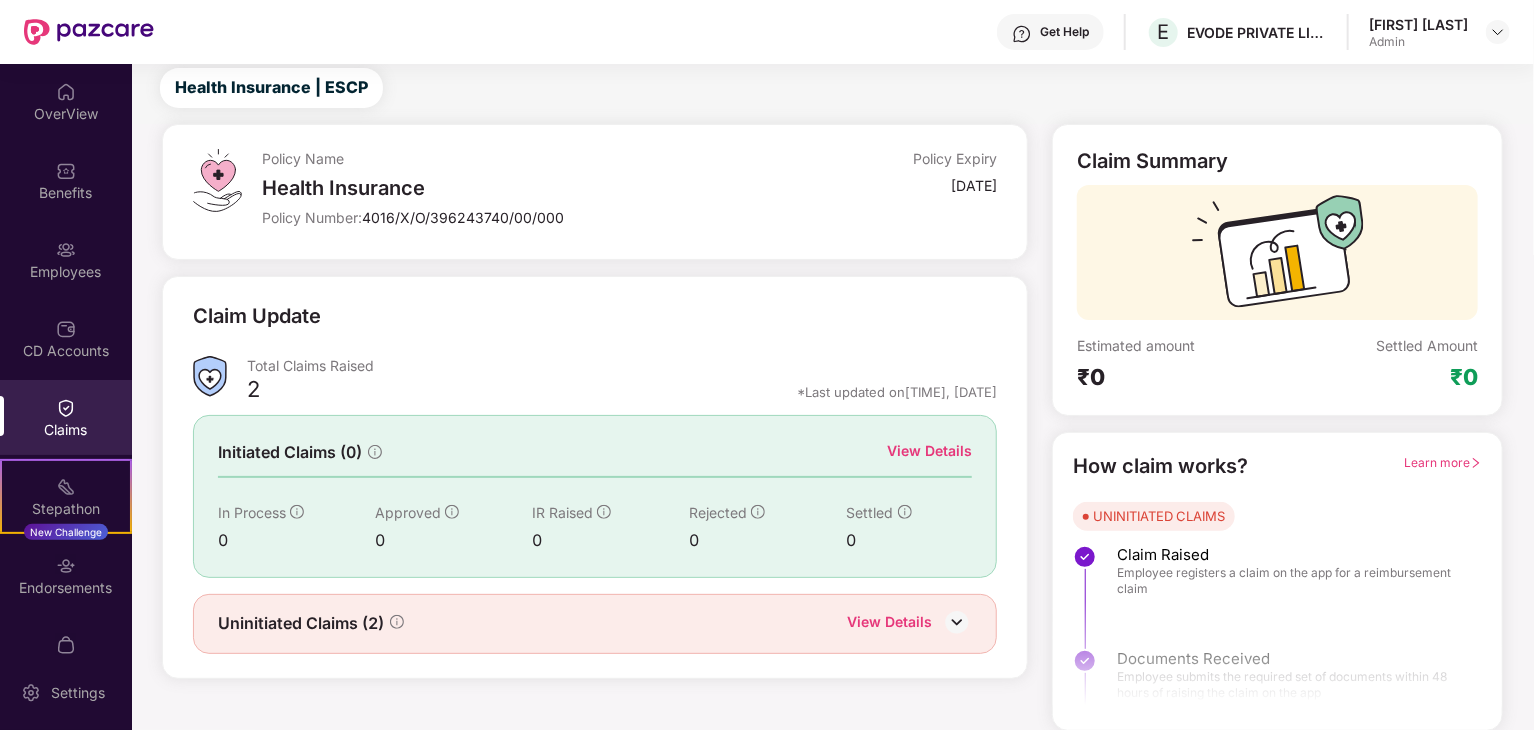 click on "View Details" at bounding box center (929, 451) 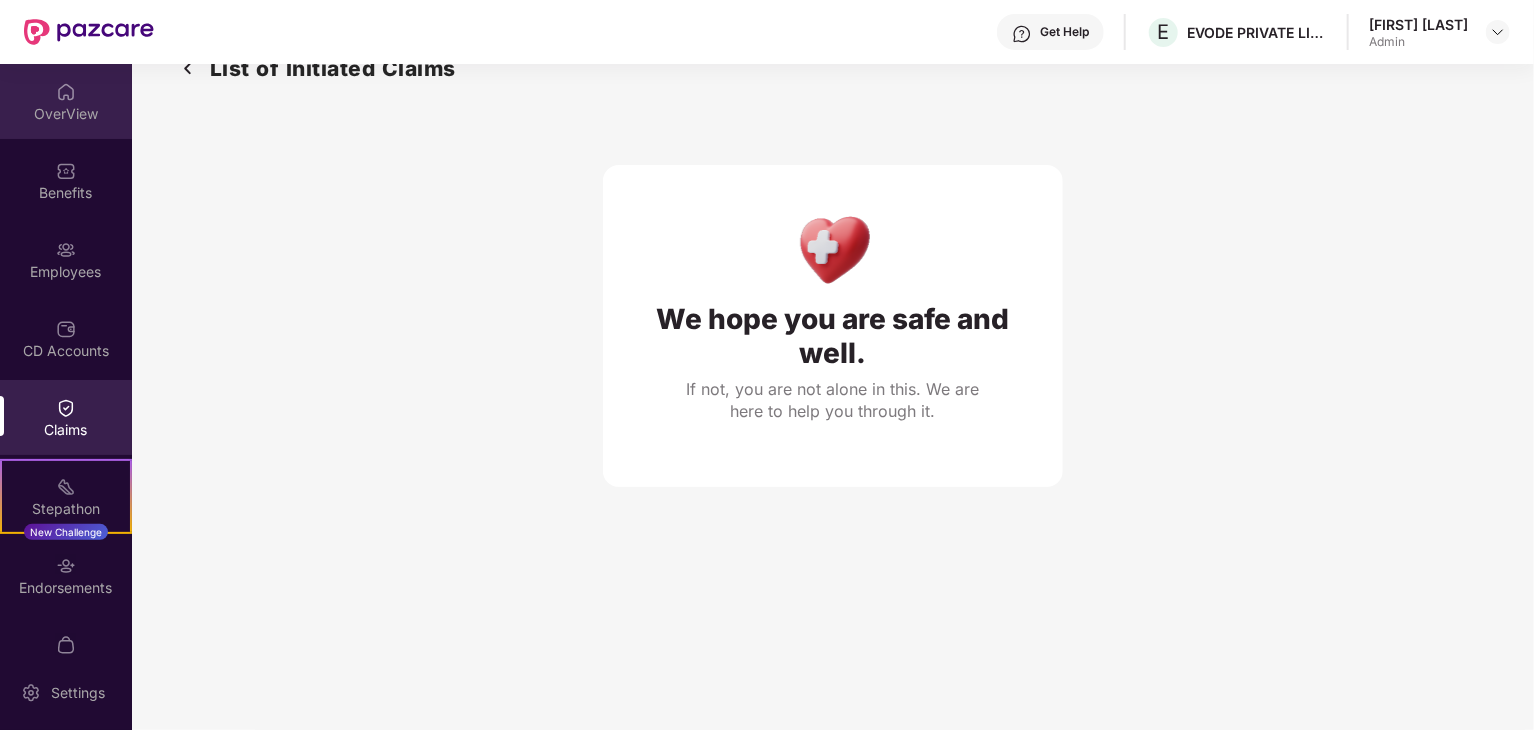 click on "OverView" at bounding box center (66, 114) 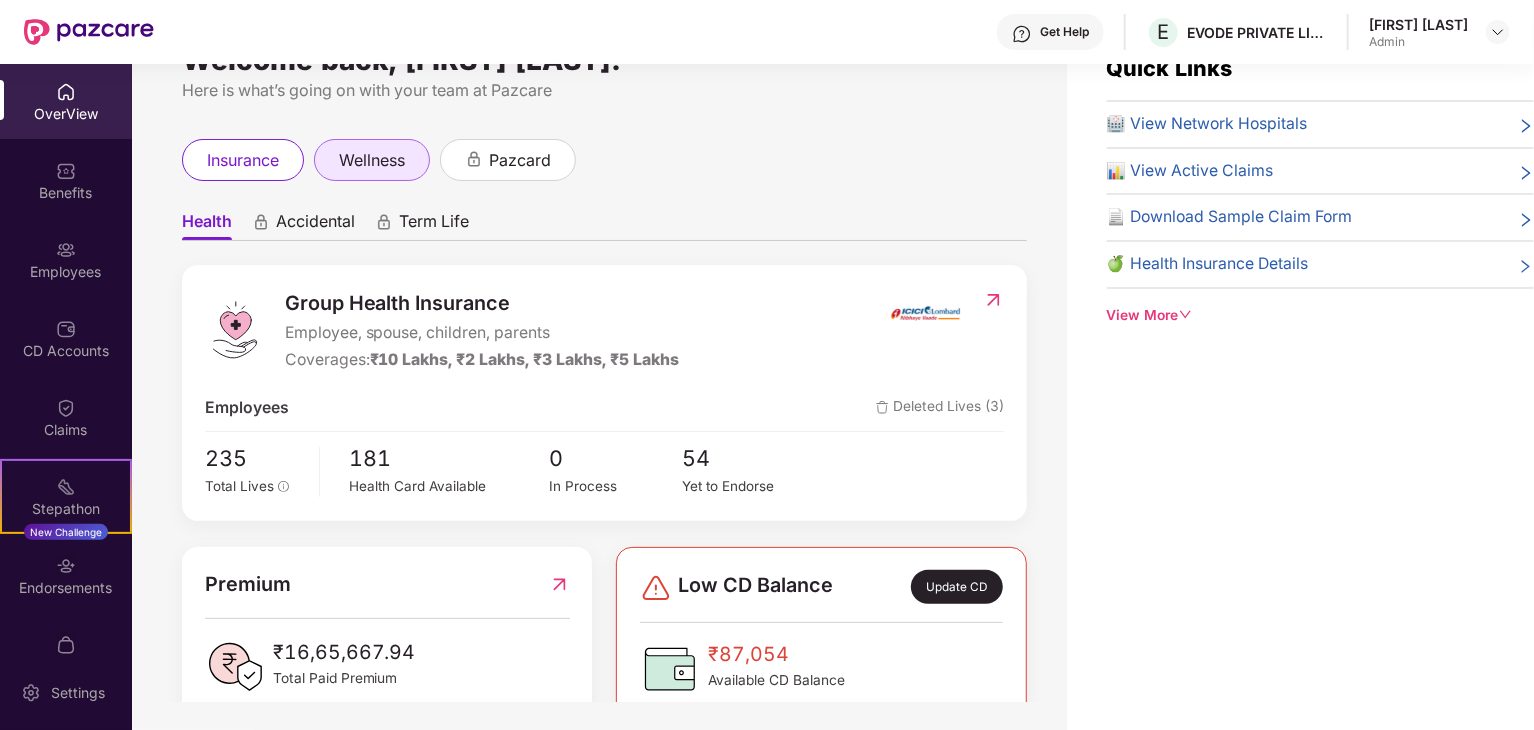 click on "wellness" at bounding box center [372, 160] 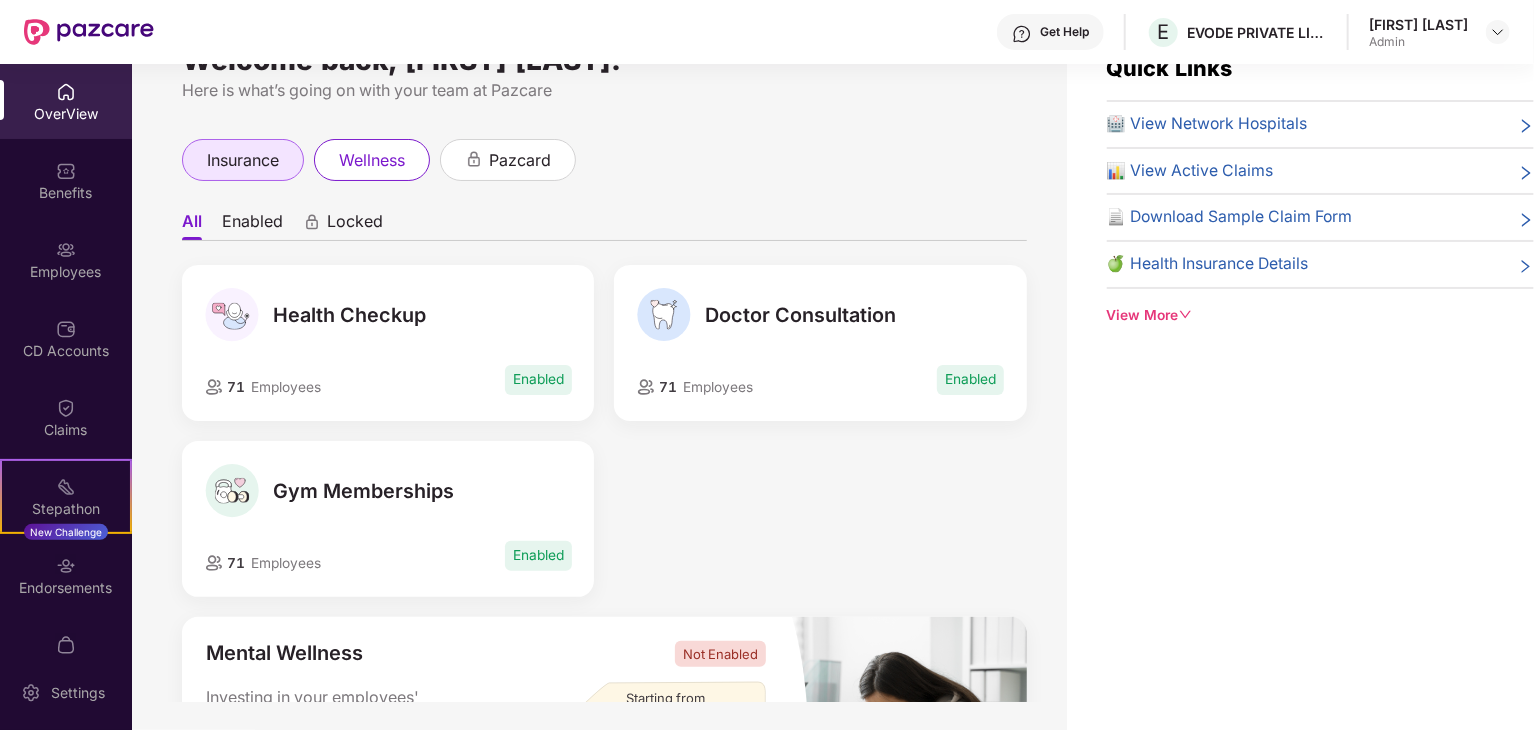 click on "insurance" at bounding box center [243, 160] 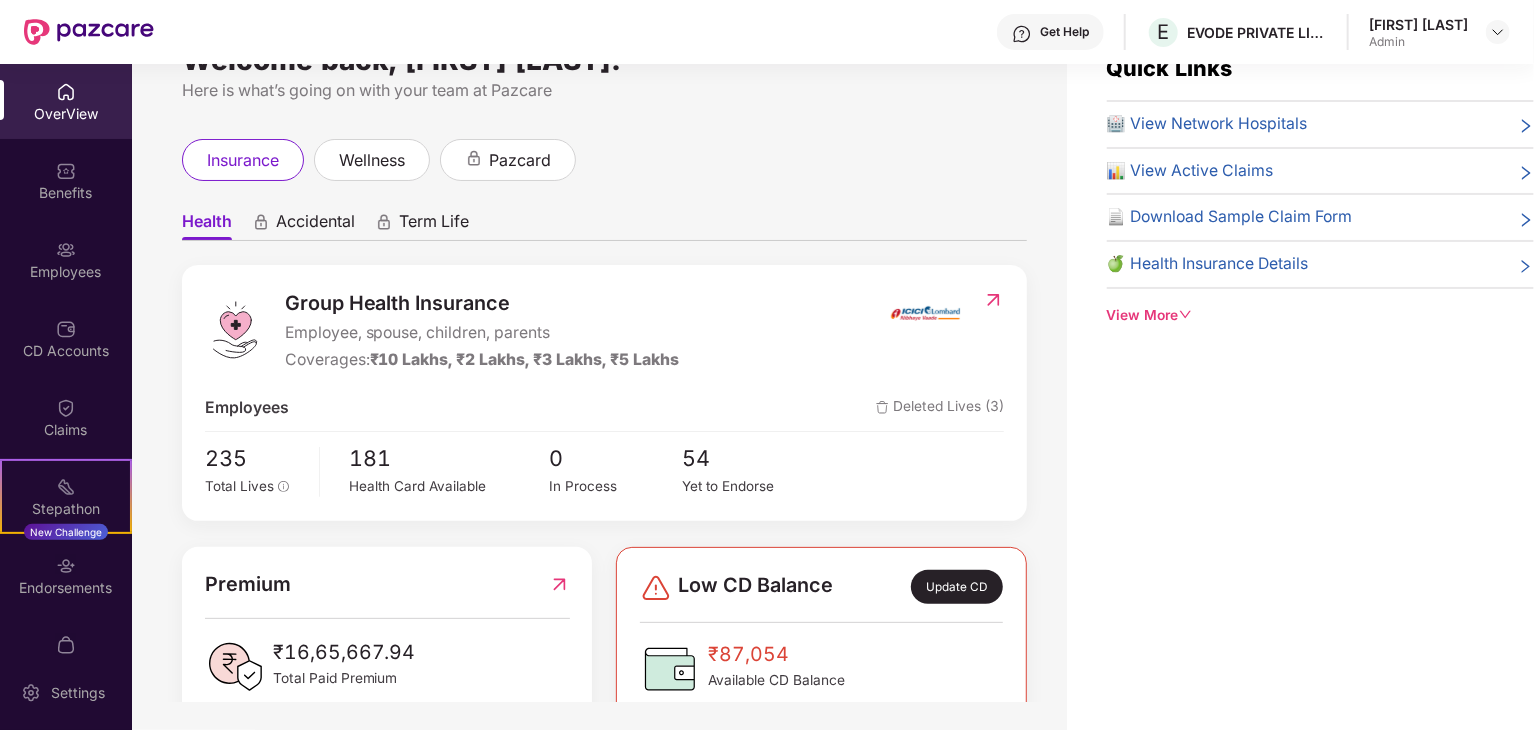 click on "Health   Accidental   Term Life" at bounding box center (604, 221) 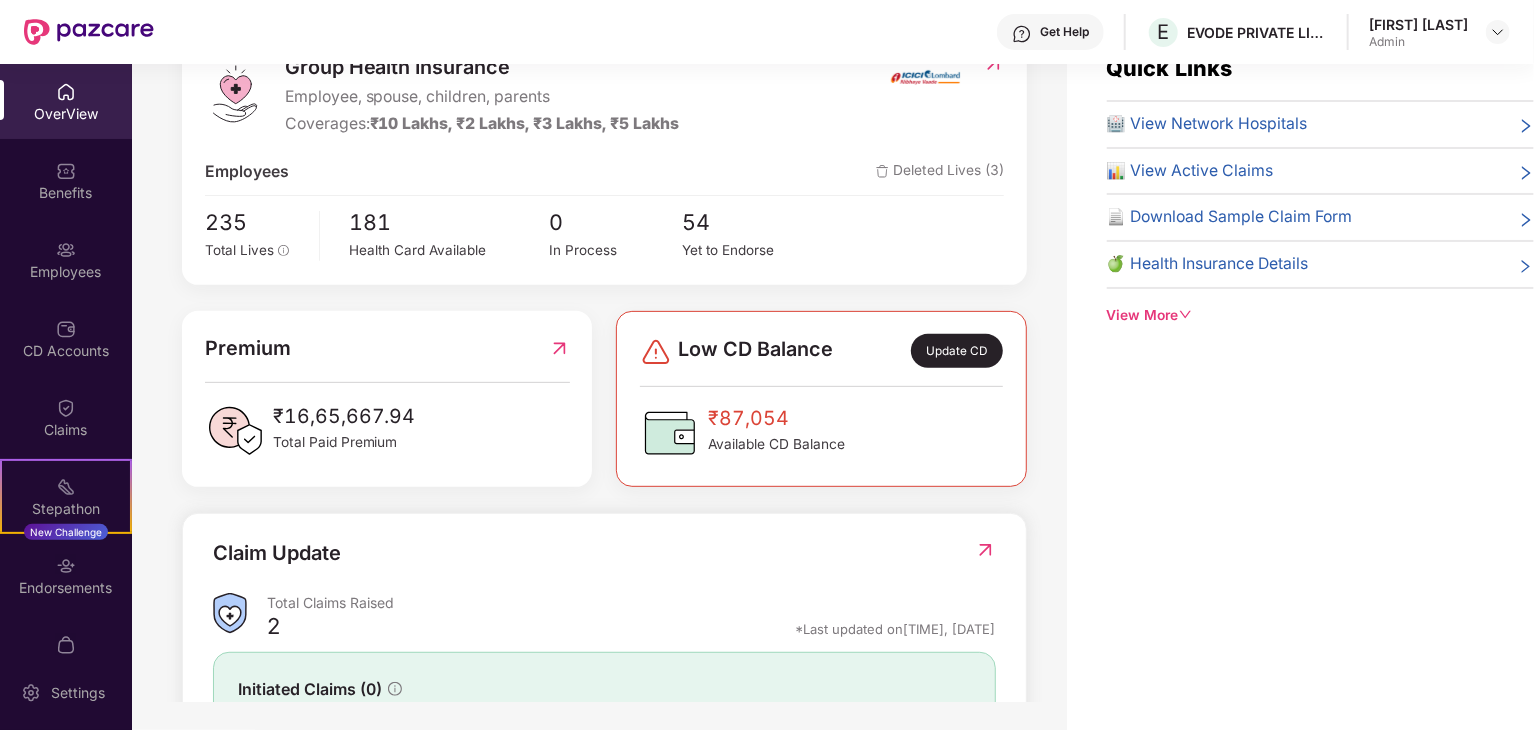 scroll, scrollTop: 500, scrollLeft: 0, axis: vertical 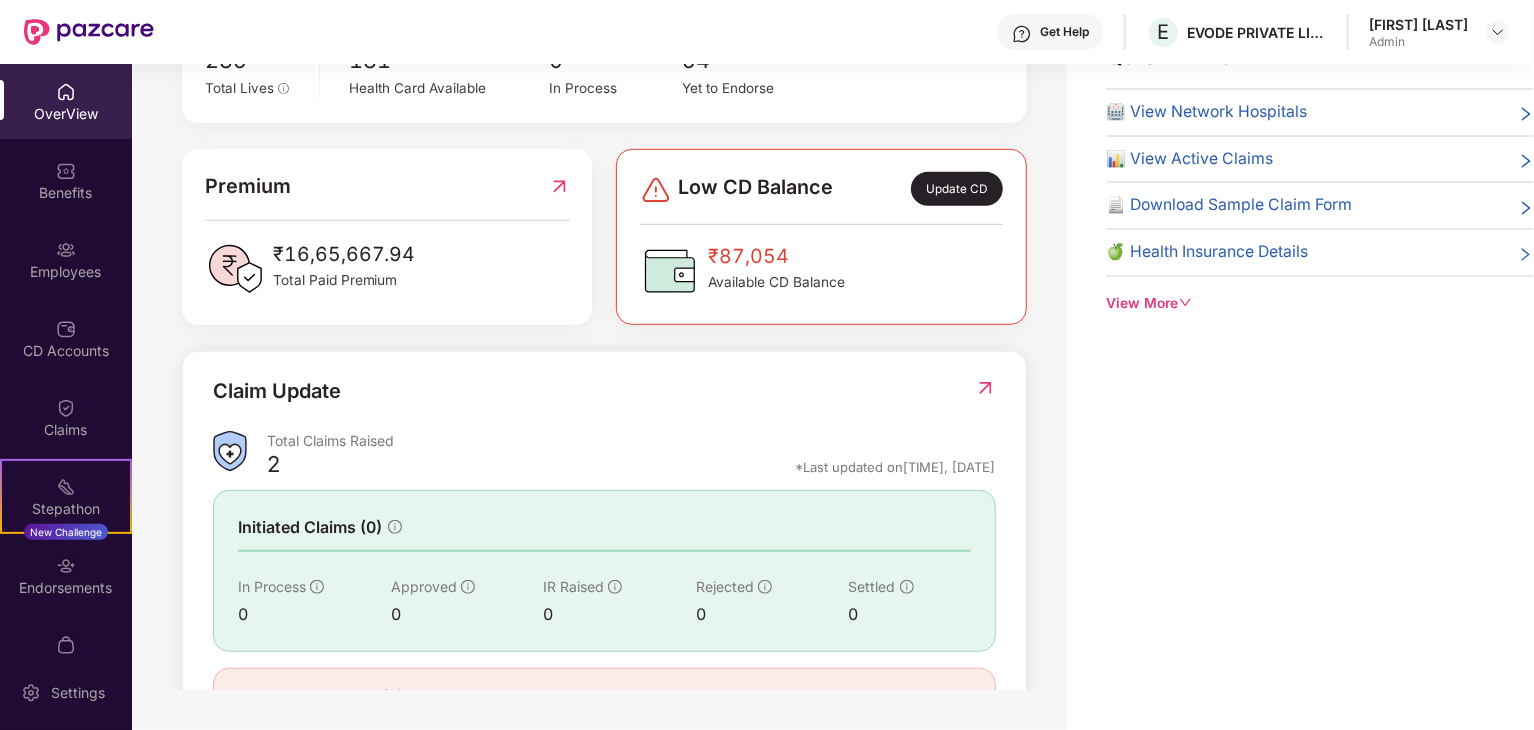 click at bounding box center (559, 186) 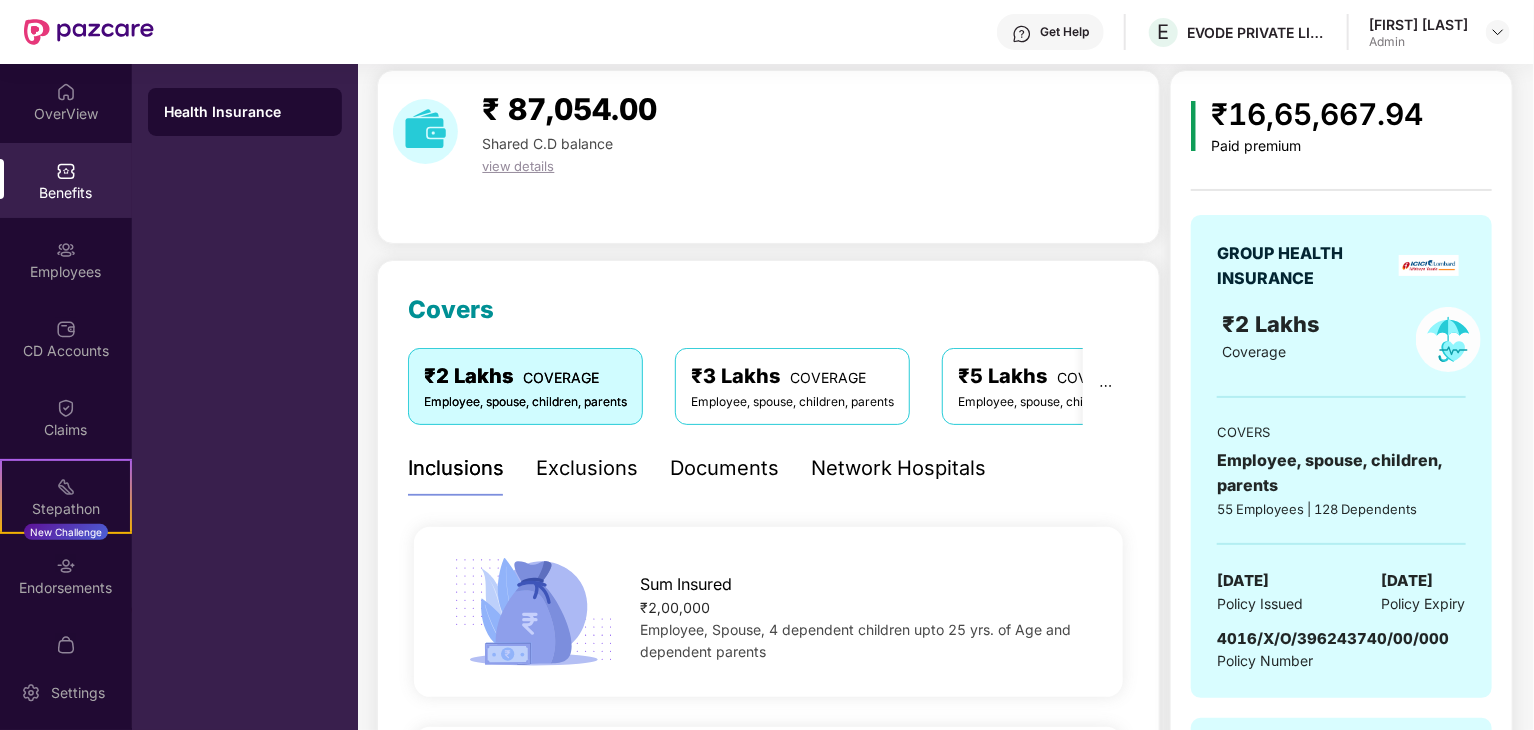 scroll, scrollTop: 104, scrollLeft: 0, axis: vertical 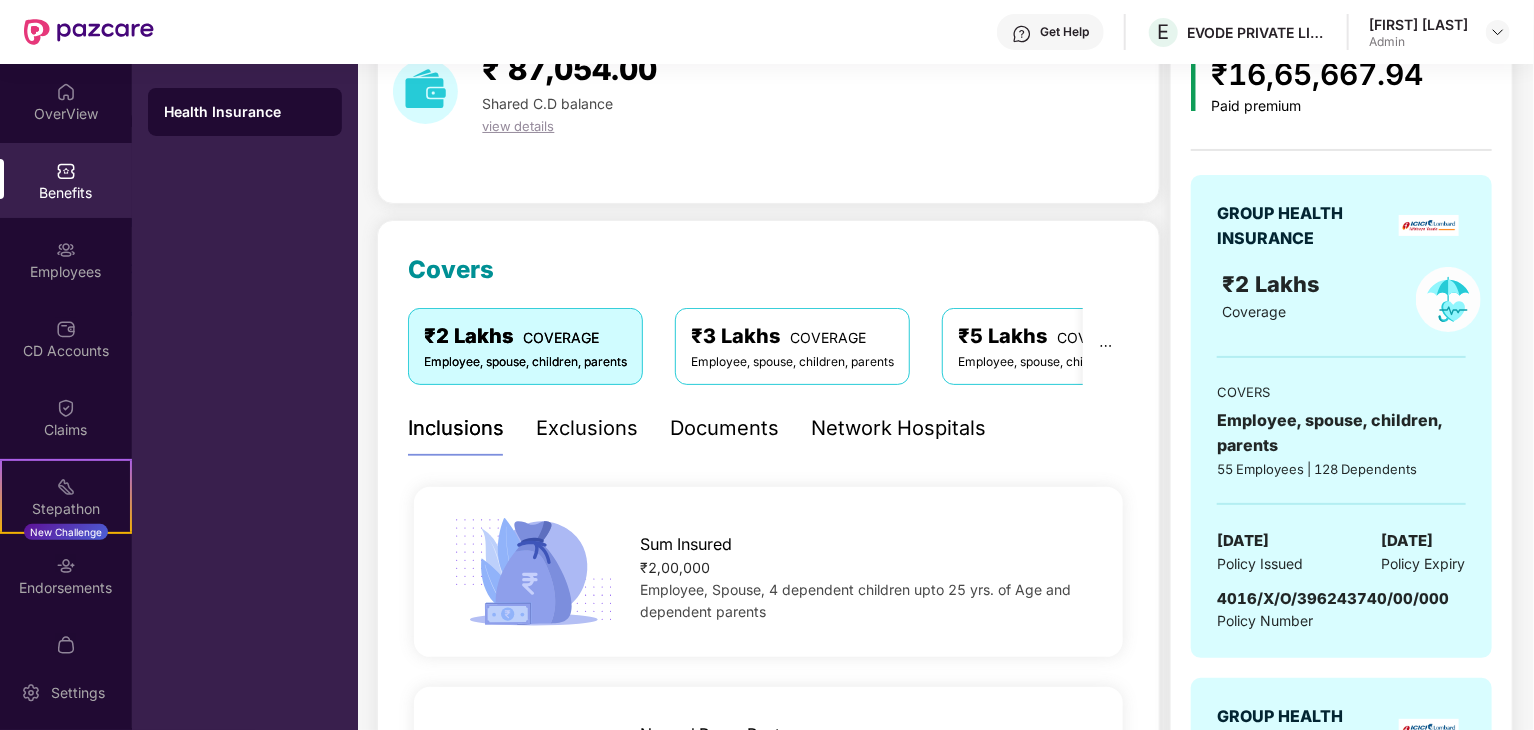 click on "₹3 Lakhs COVERAGE Employee, spouse, children, parents" at bounding box center (792, 346) 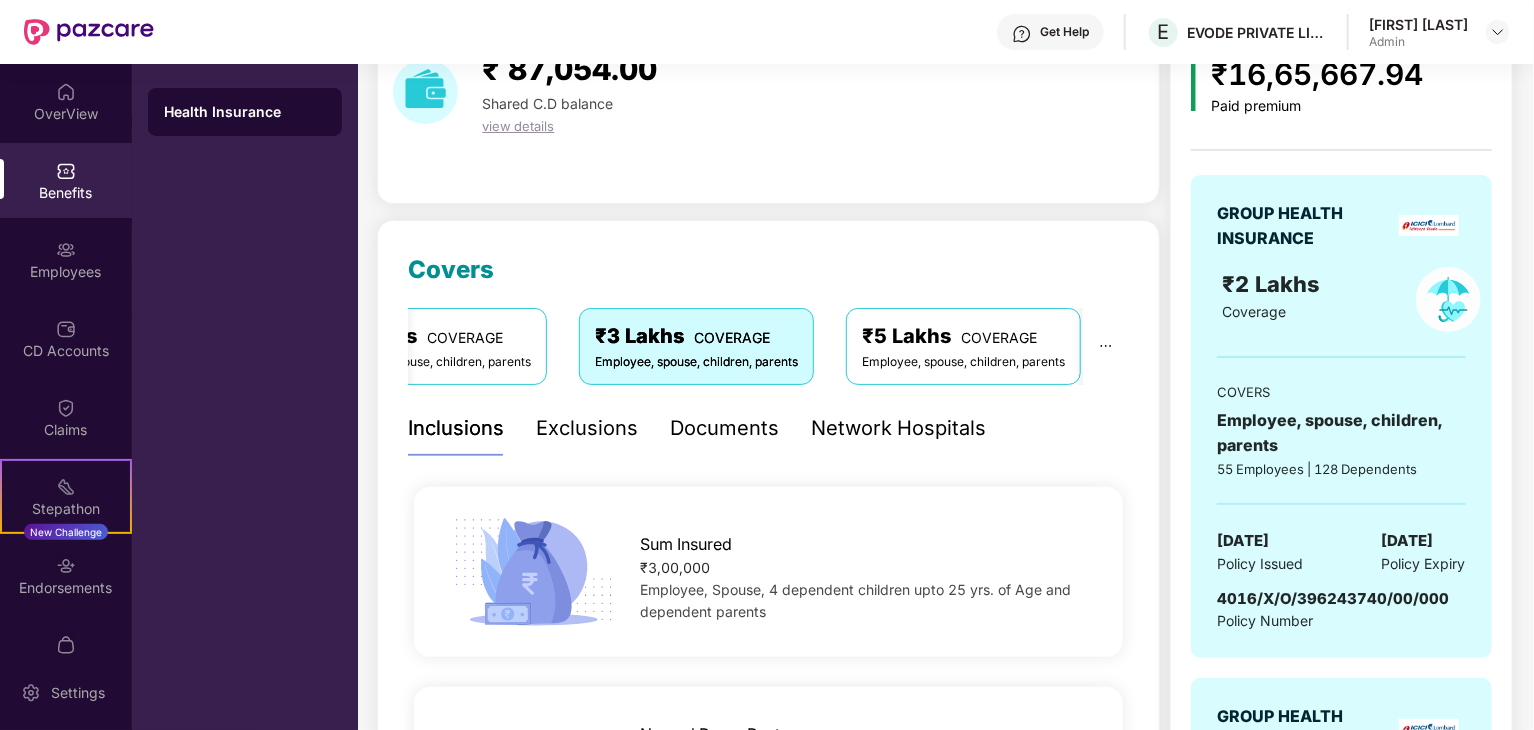 click on "₹5 Lakhs COVERAGE" at bounding box center [963, 336] 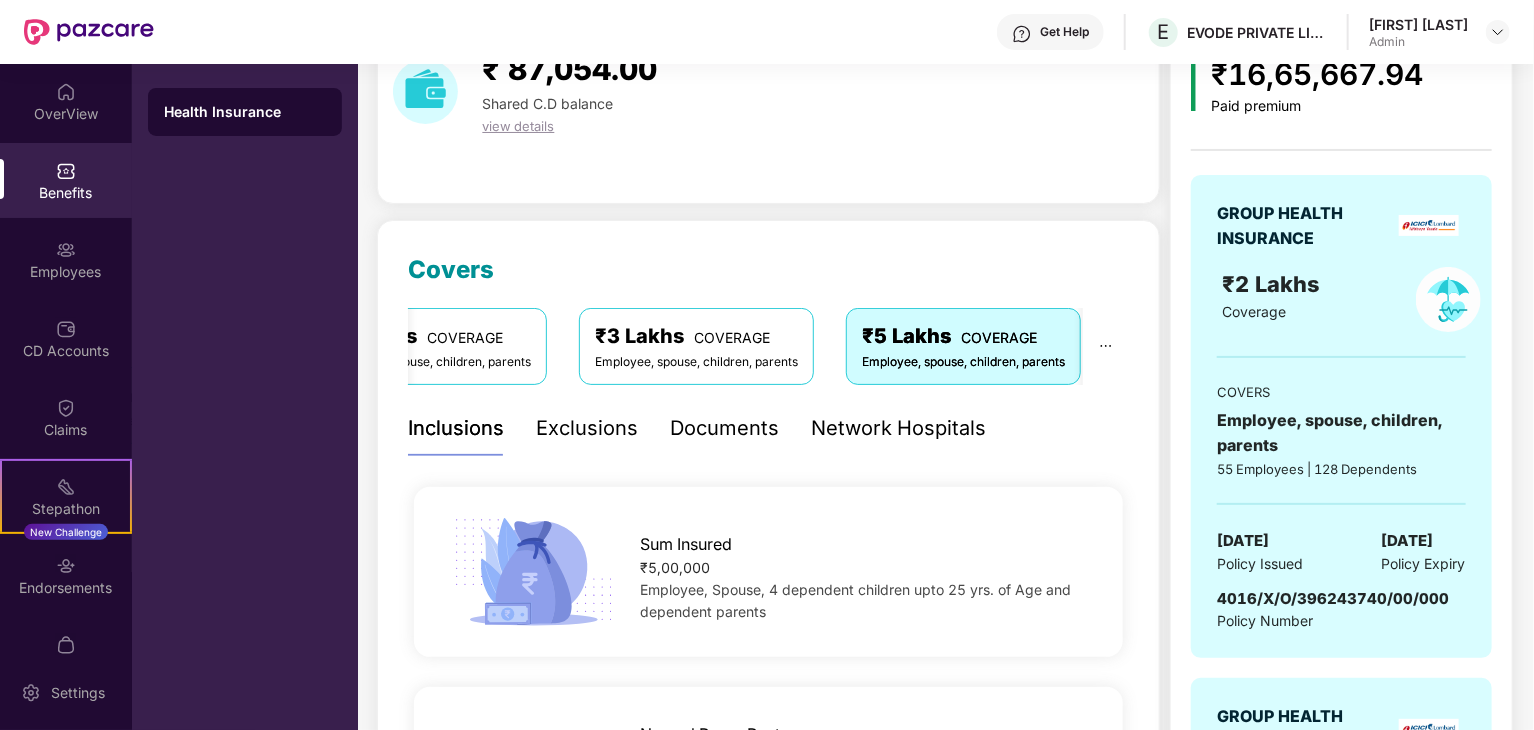 click on "view details" at bounding box center (518, 126) 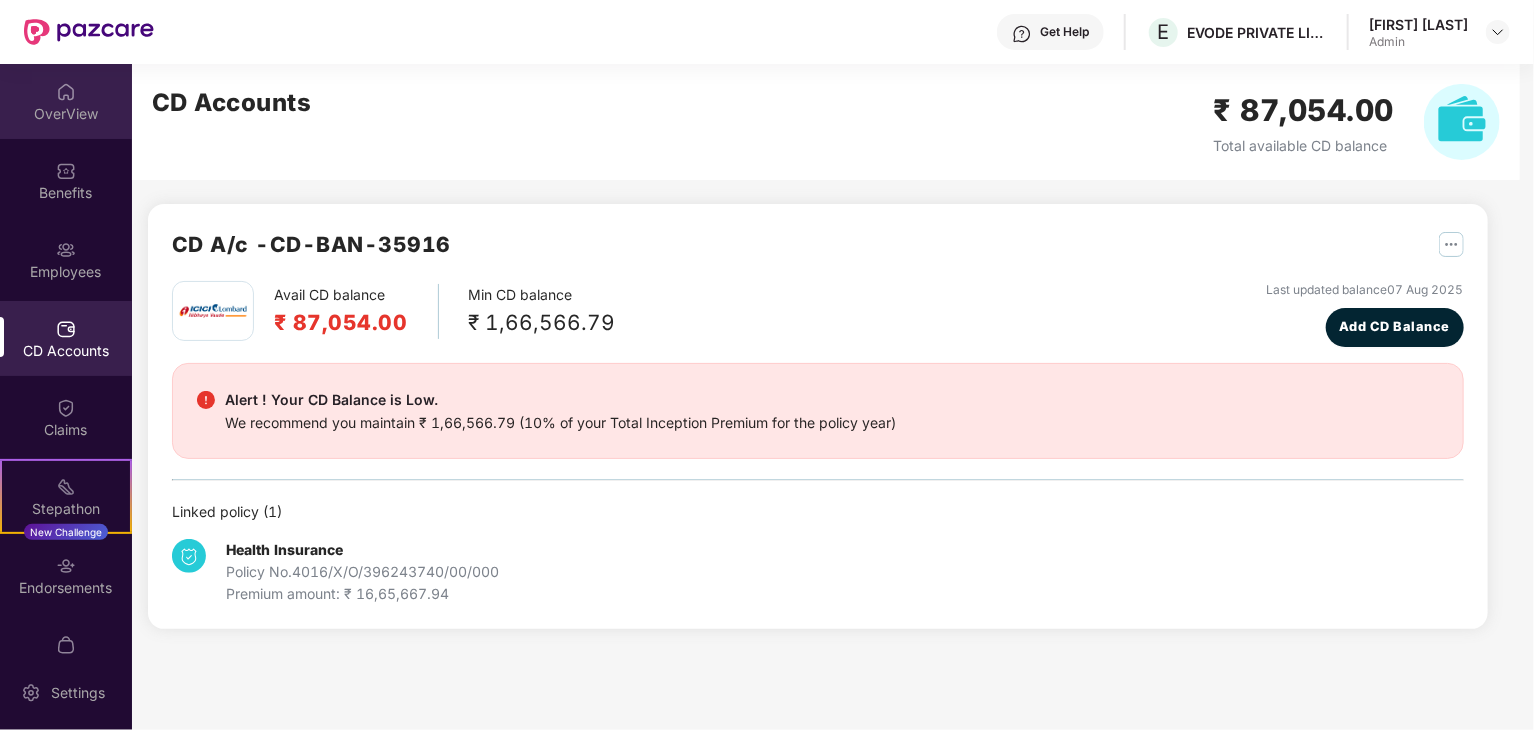 click on "OverView" at bounding box center [66, 114] 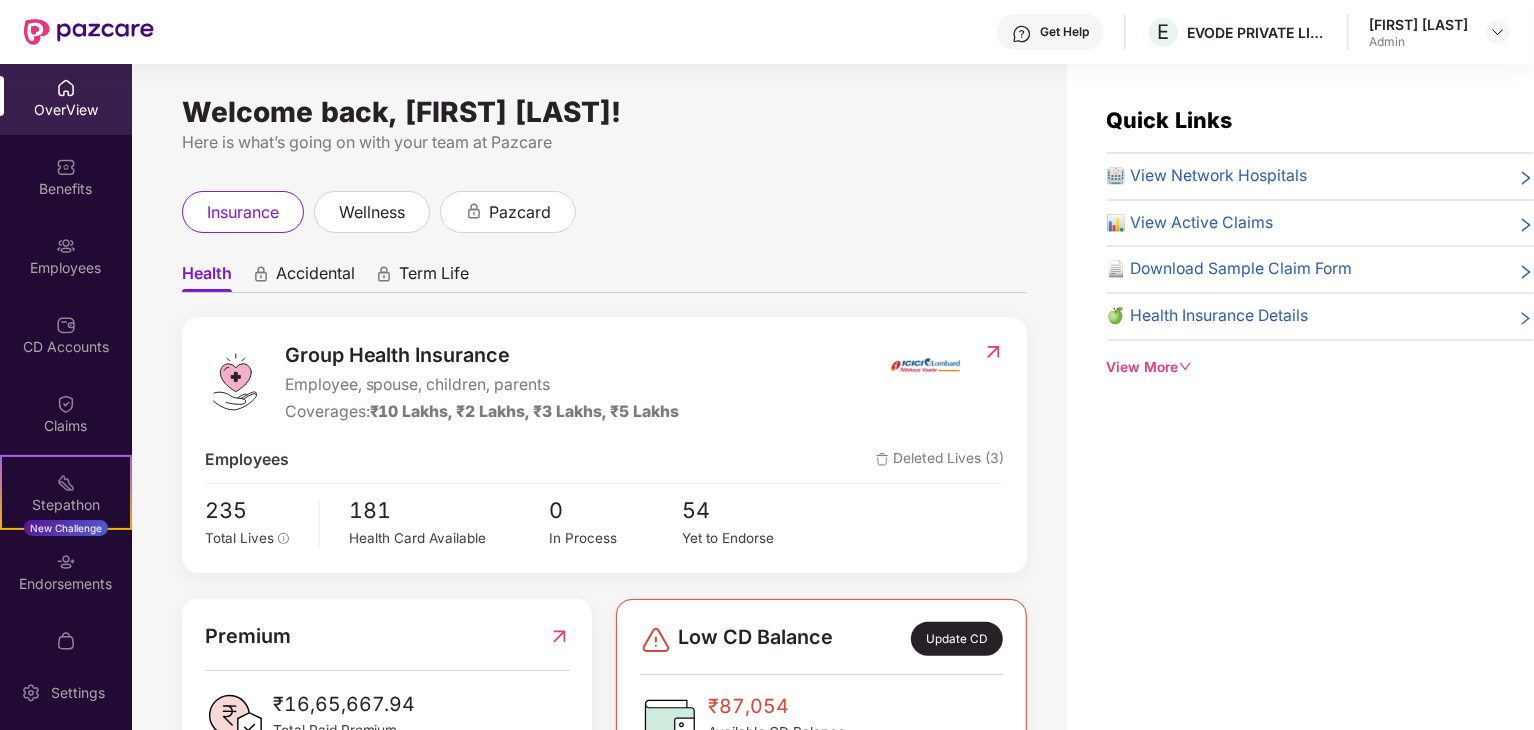 scroll, scrollTop: 0, scrollLeft: 0, axis: both 